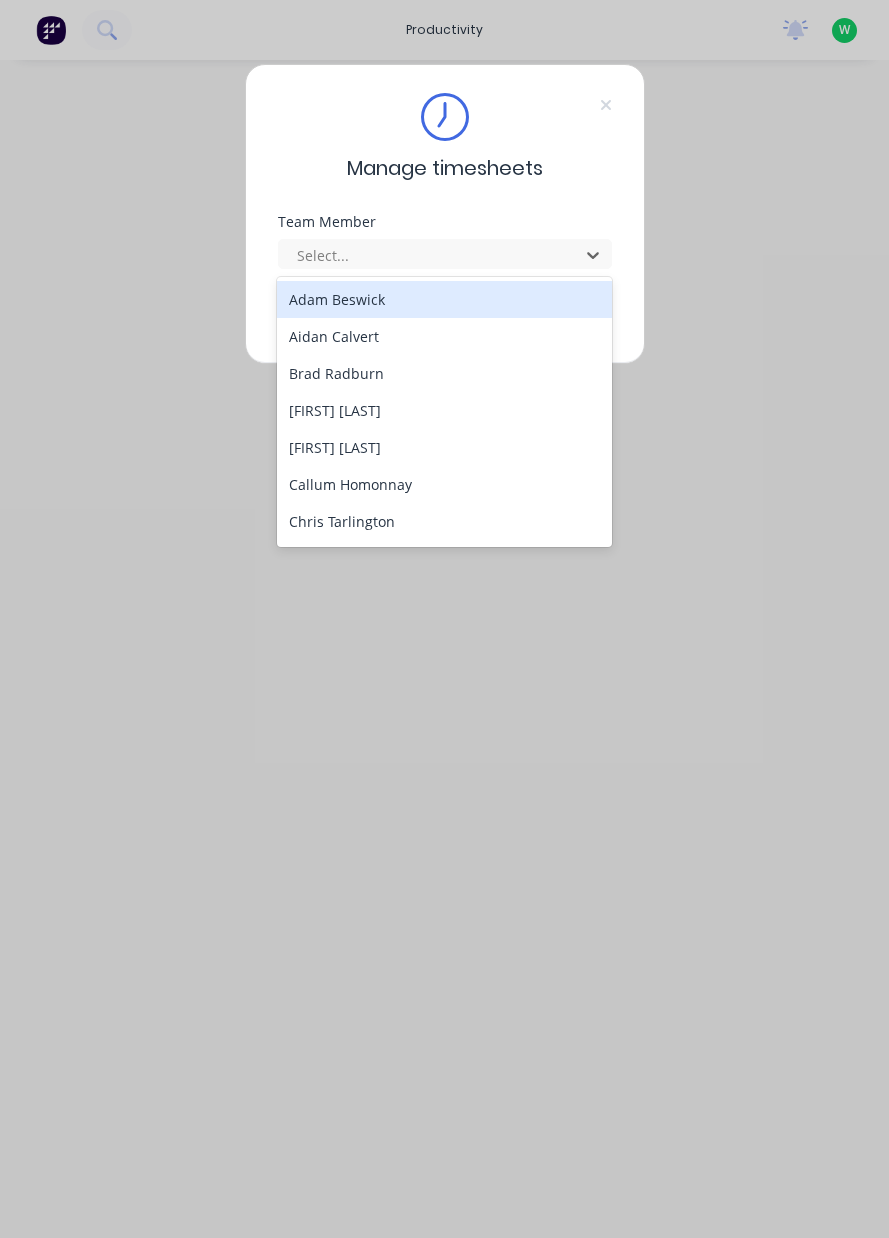 scroll, scrollTop: 0, scrollLeft: 0, axis: both 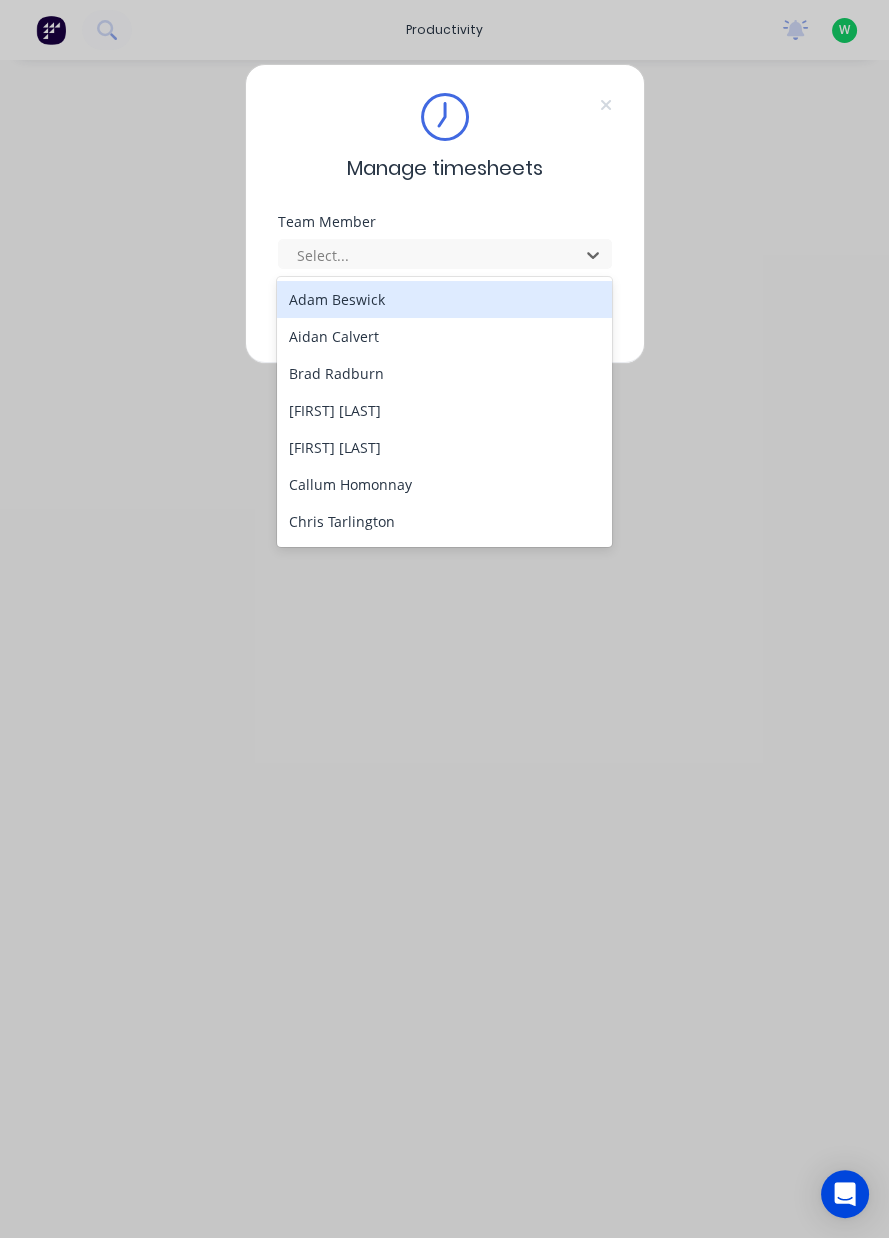 click on "[FIRST] [LAST]" at bounding box center (444, 447) 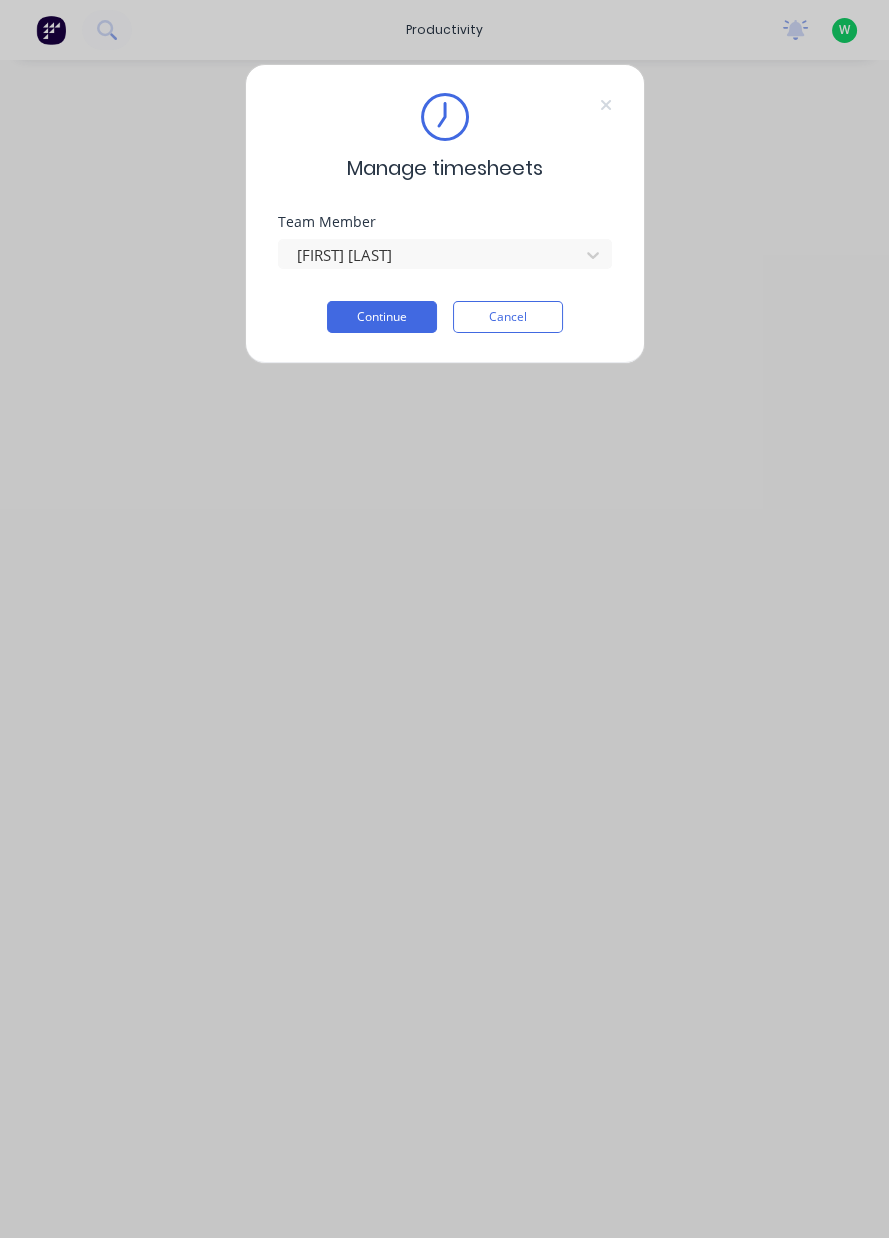 click on "Continue" at bounding box center (382, 317) 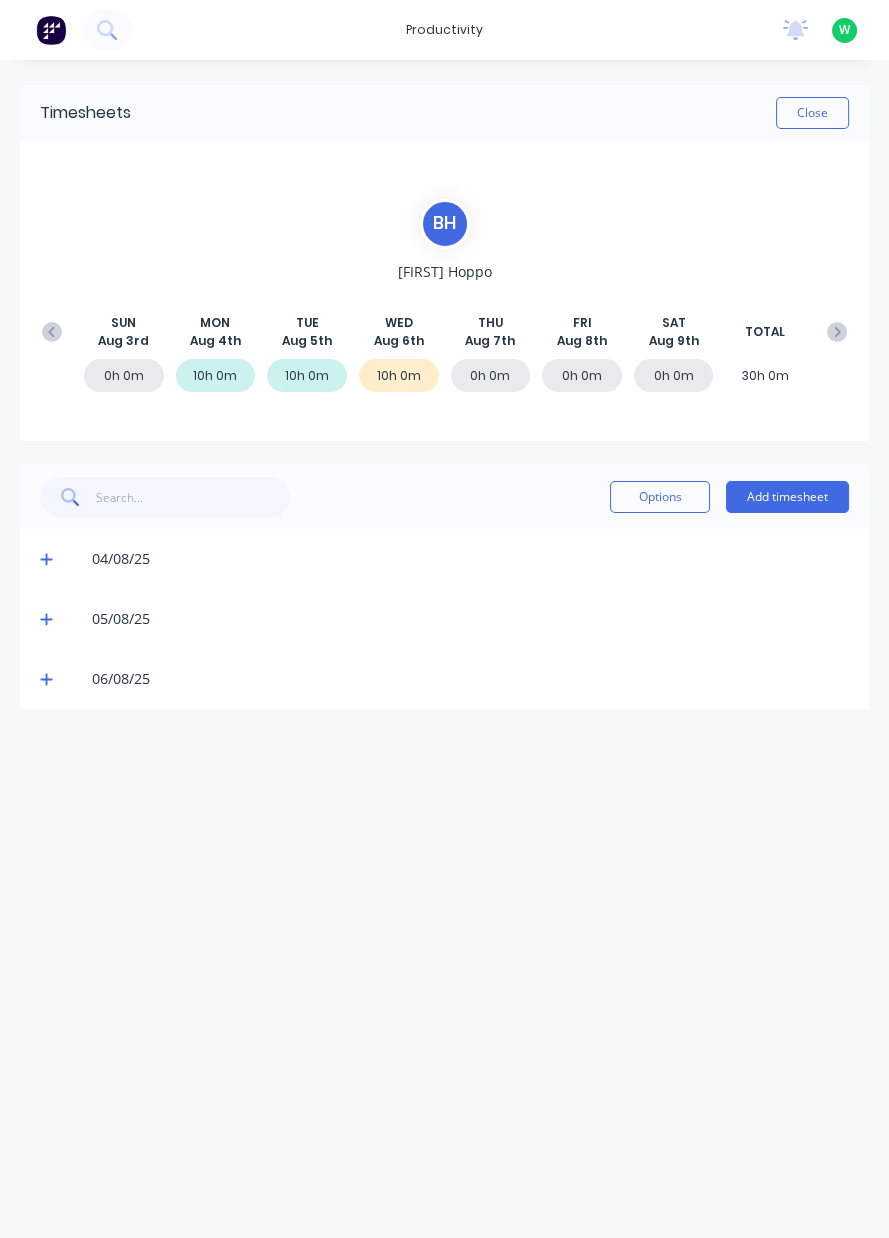 click on "Add timesheet" at bounding box center [787, 497] 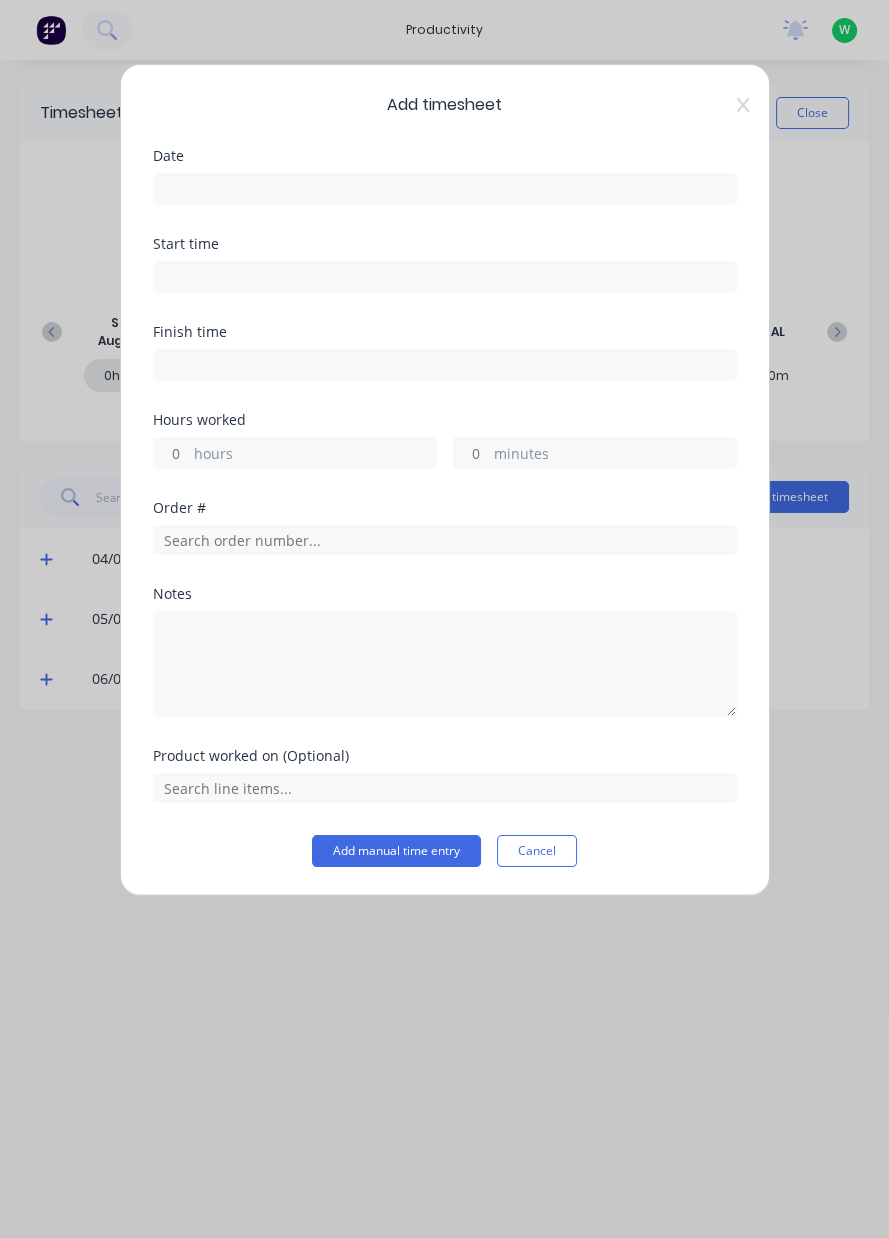 click at bounding box center [445, 189] 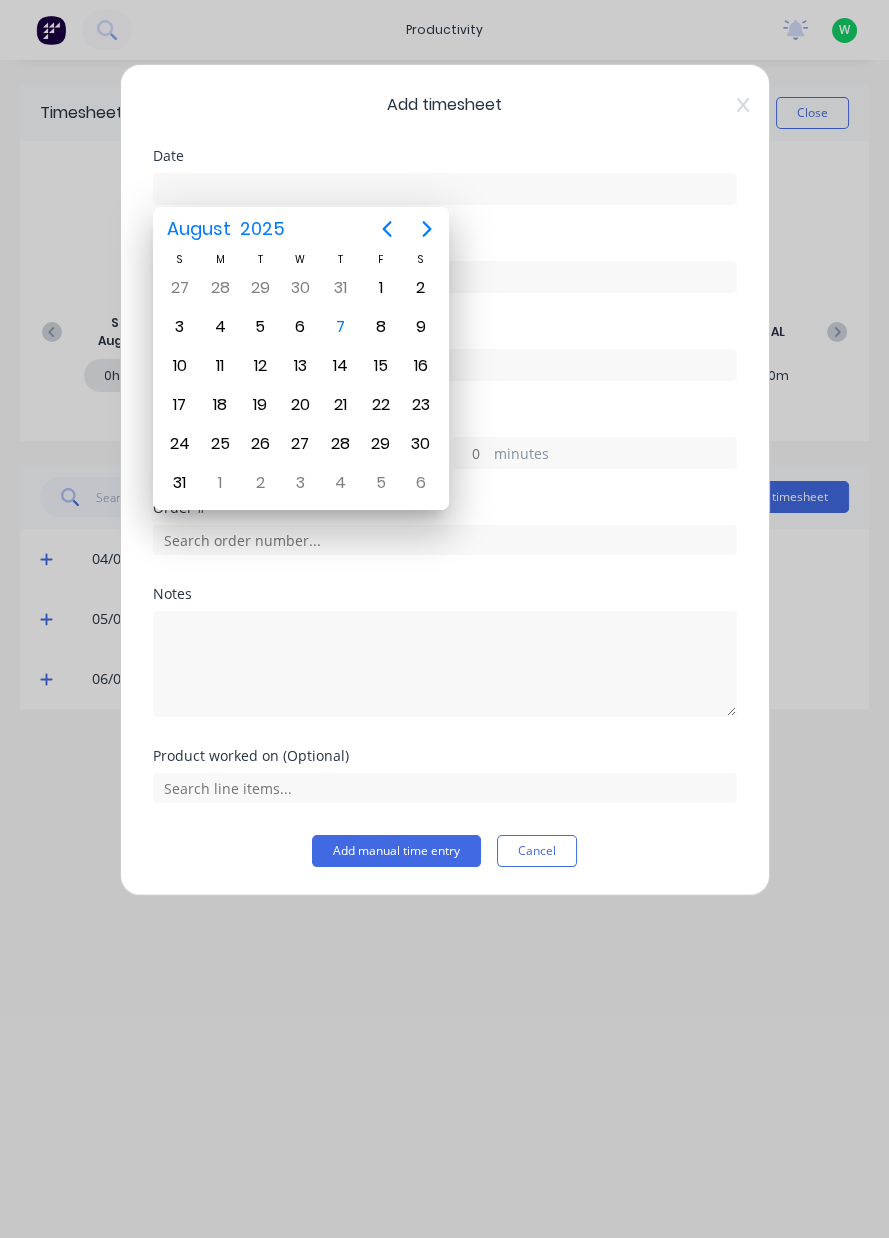 click on "7" at bounding box center (341, 327) 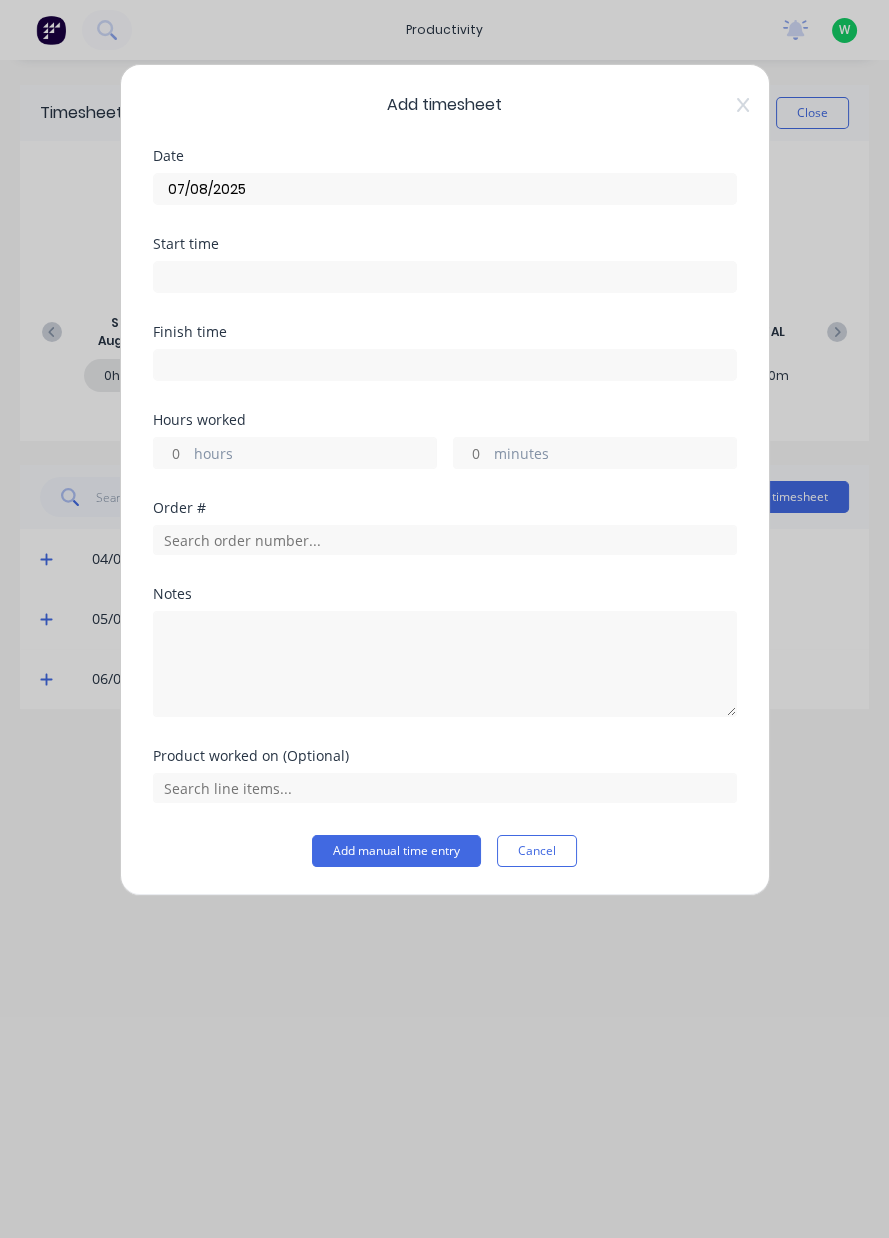 click on "hours" at bounding box center (315, 455) 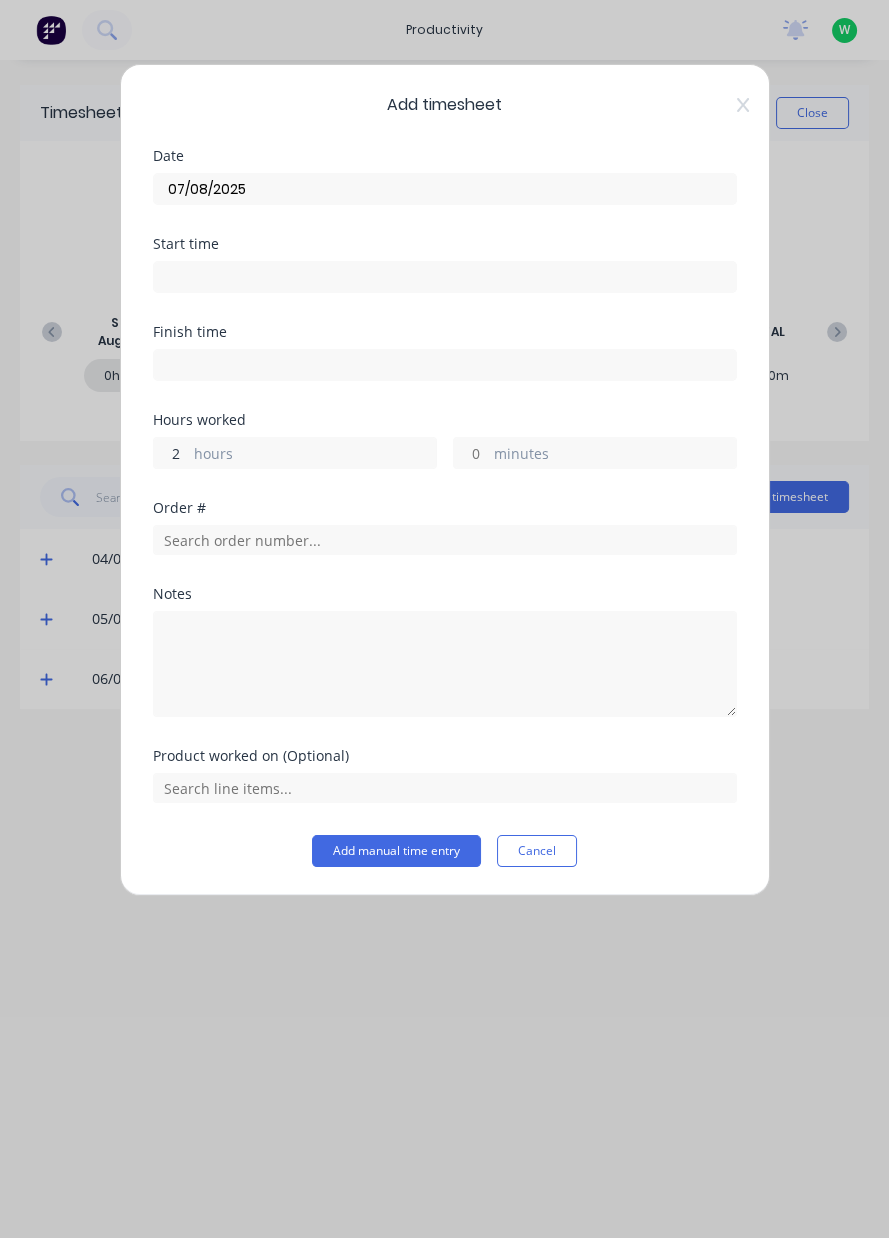type on "2" 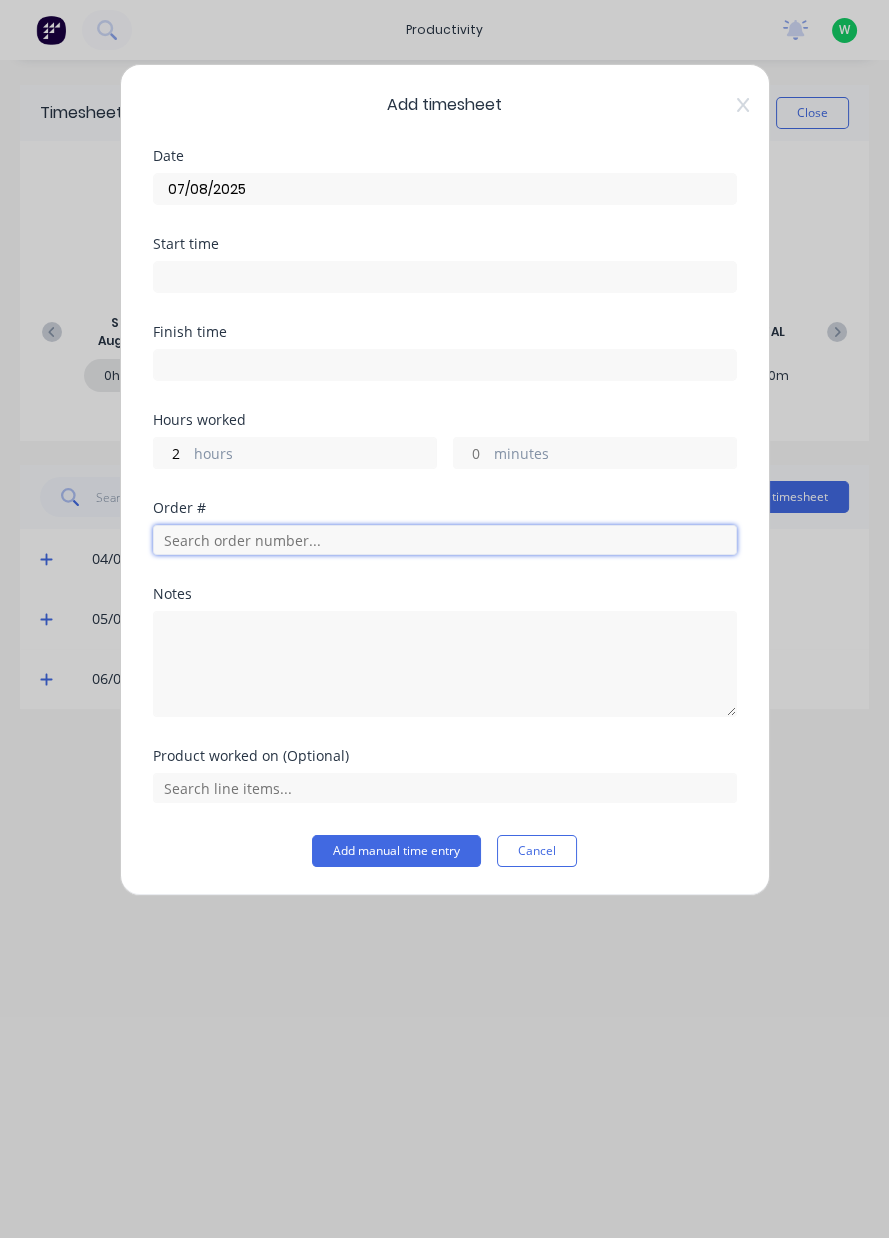 click at bounding box center (445, 540) 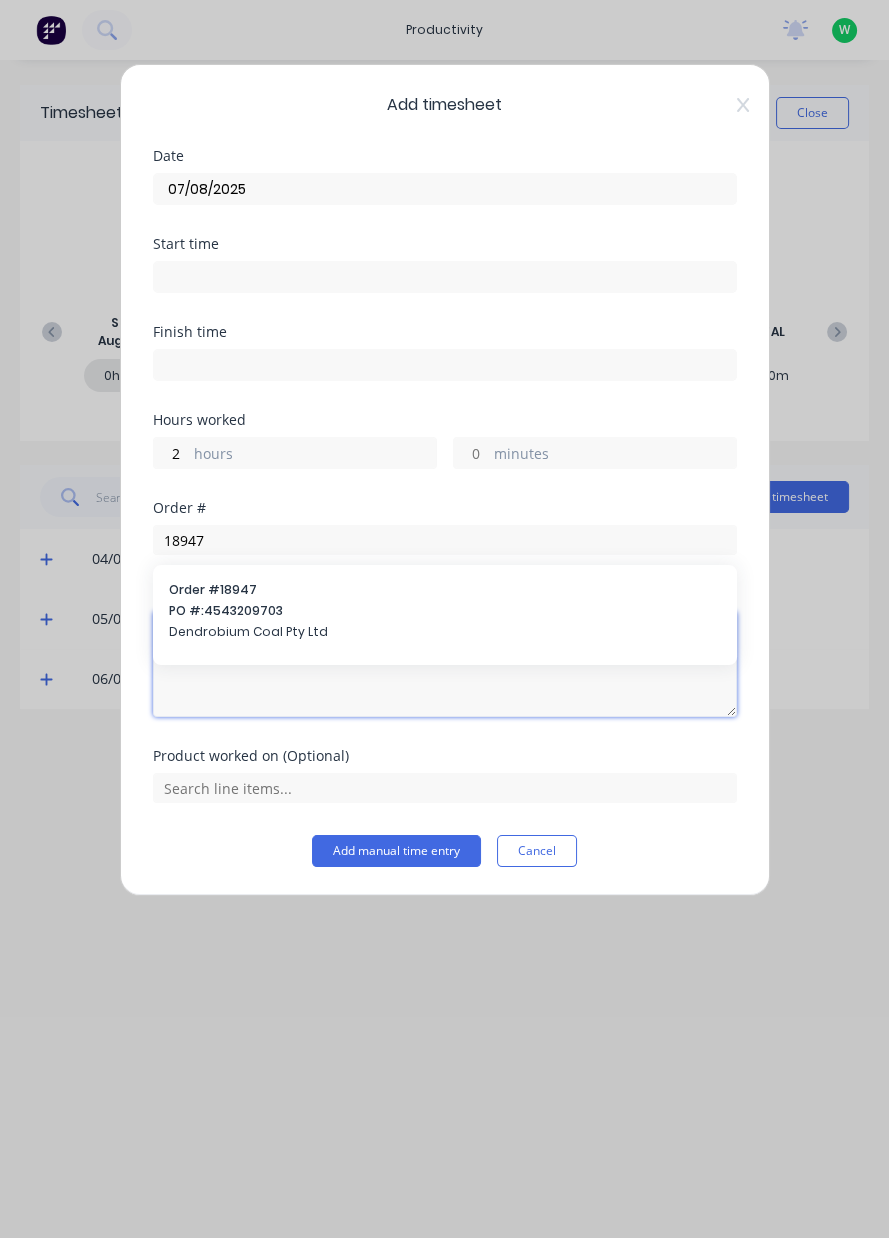 click at bounding box center (445, 664) 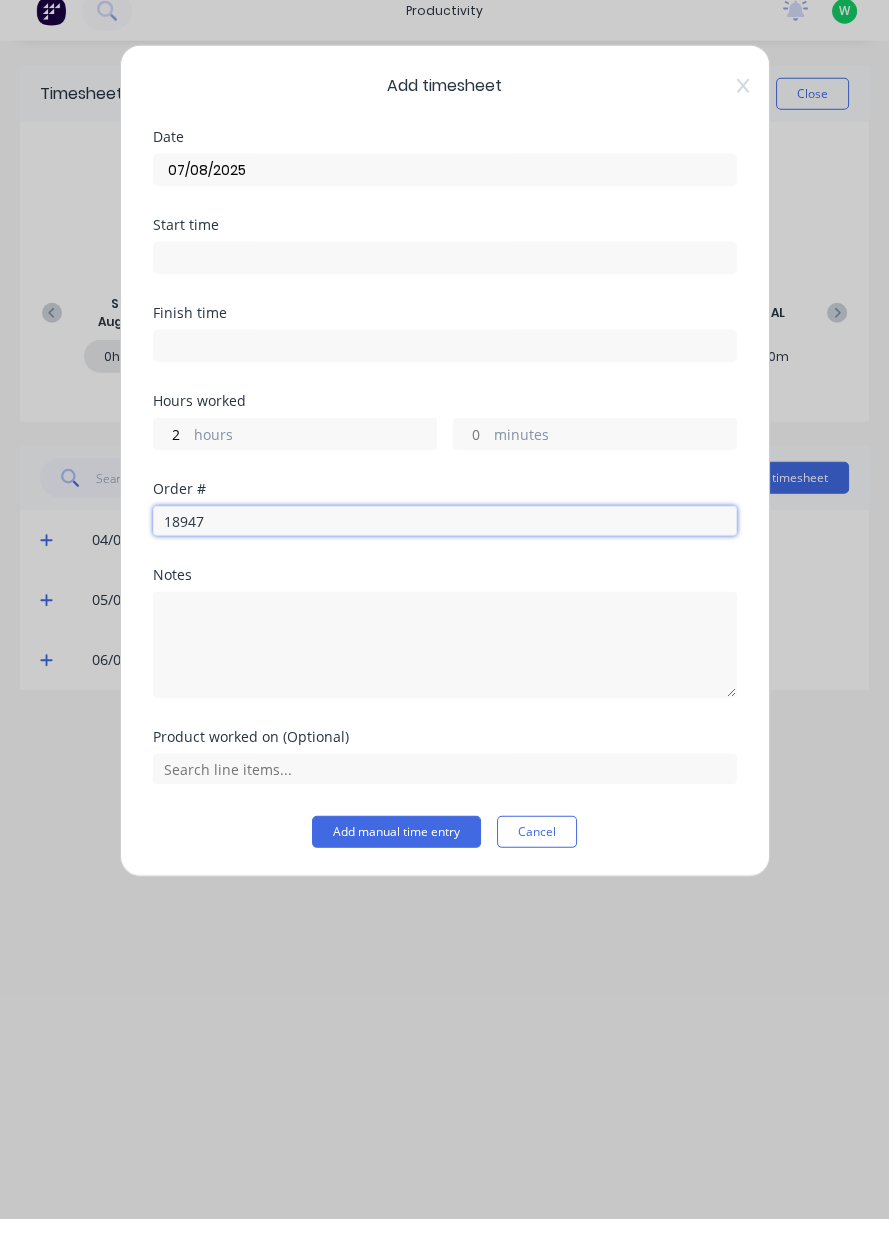 click on "18947" at bounding box center [445, 540] 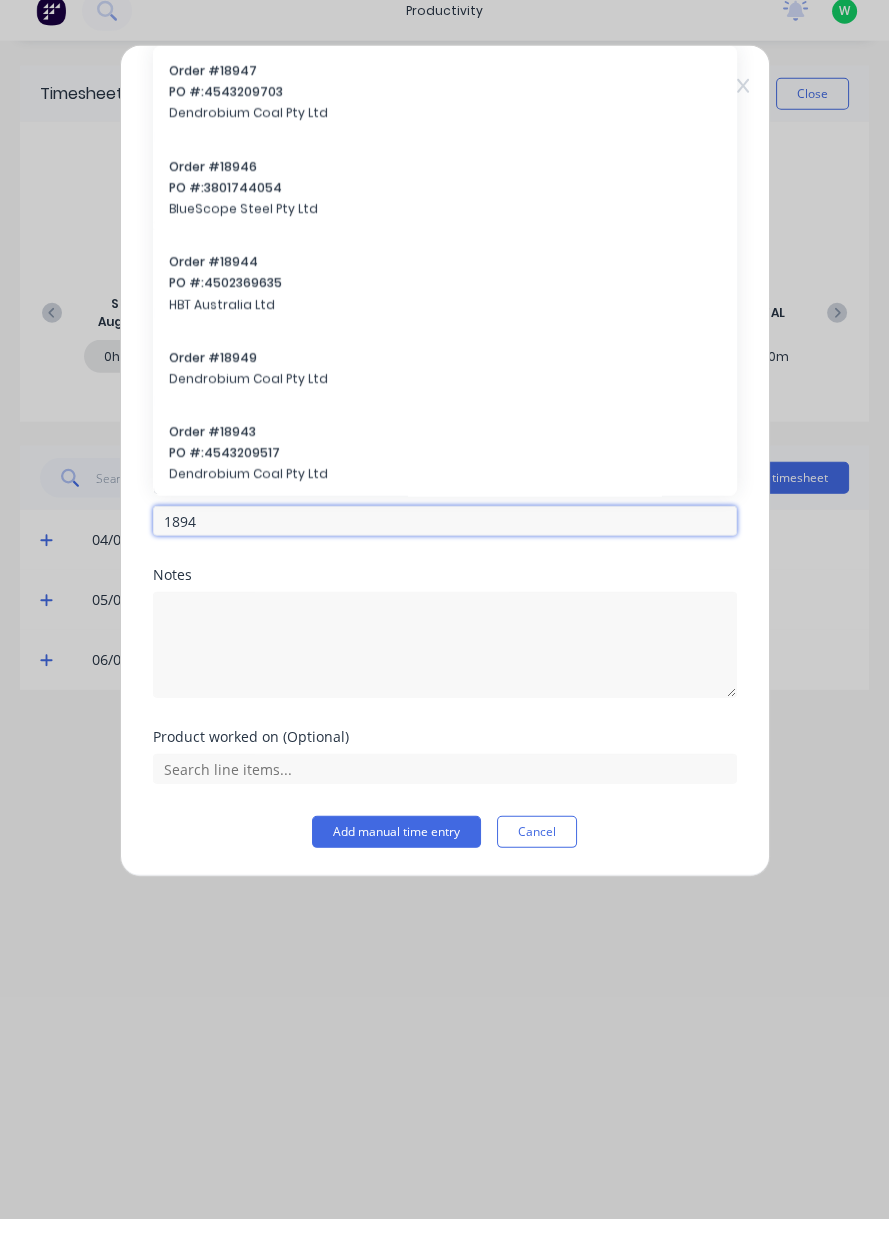 type on "18947" 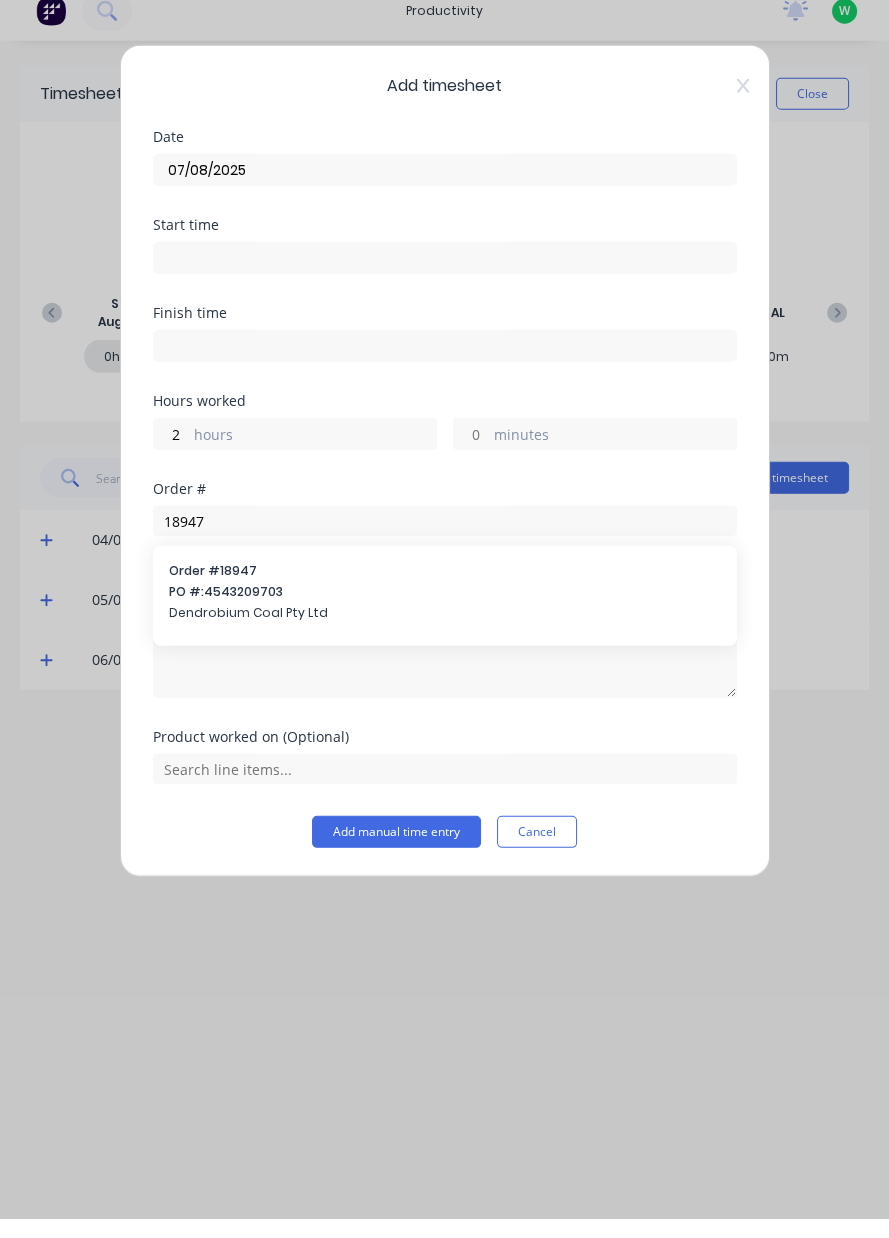 click on "Dendrobium Coal Pty Ltd" at bounding box center [445, 632] 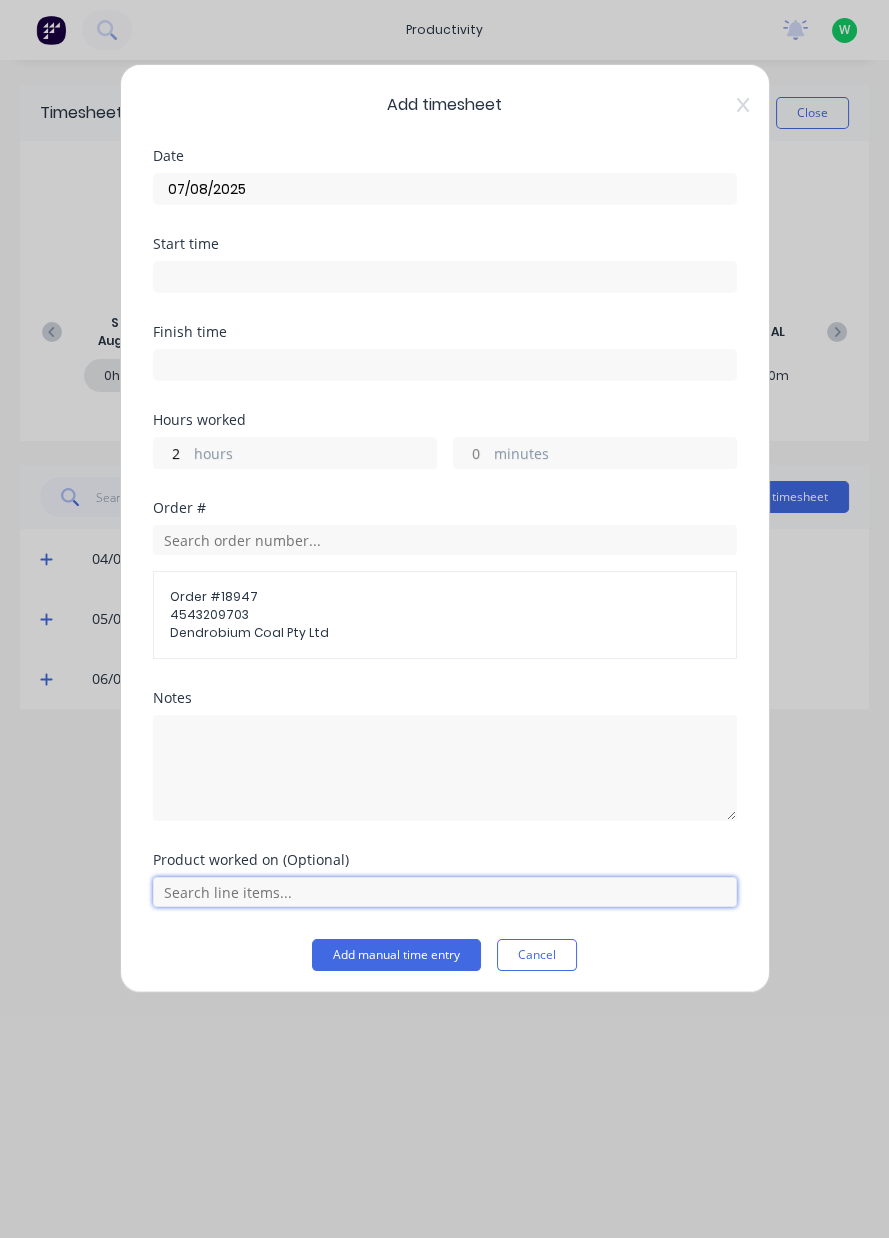 click at bounding box center [445, 892] 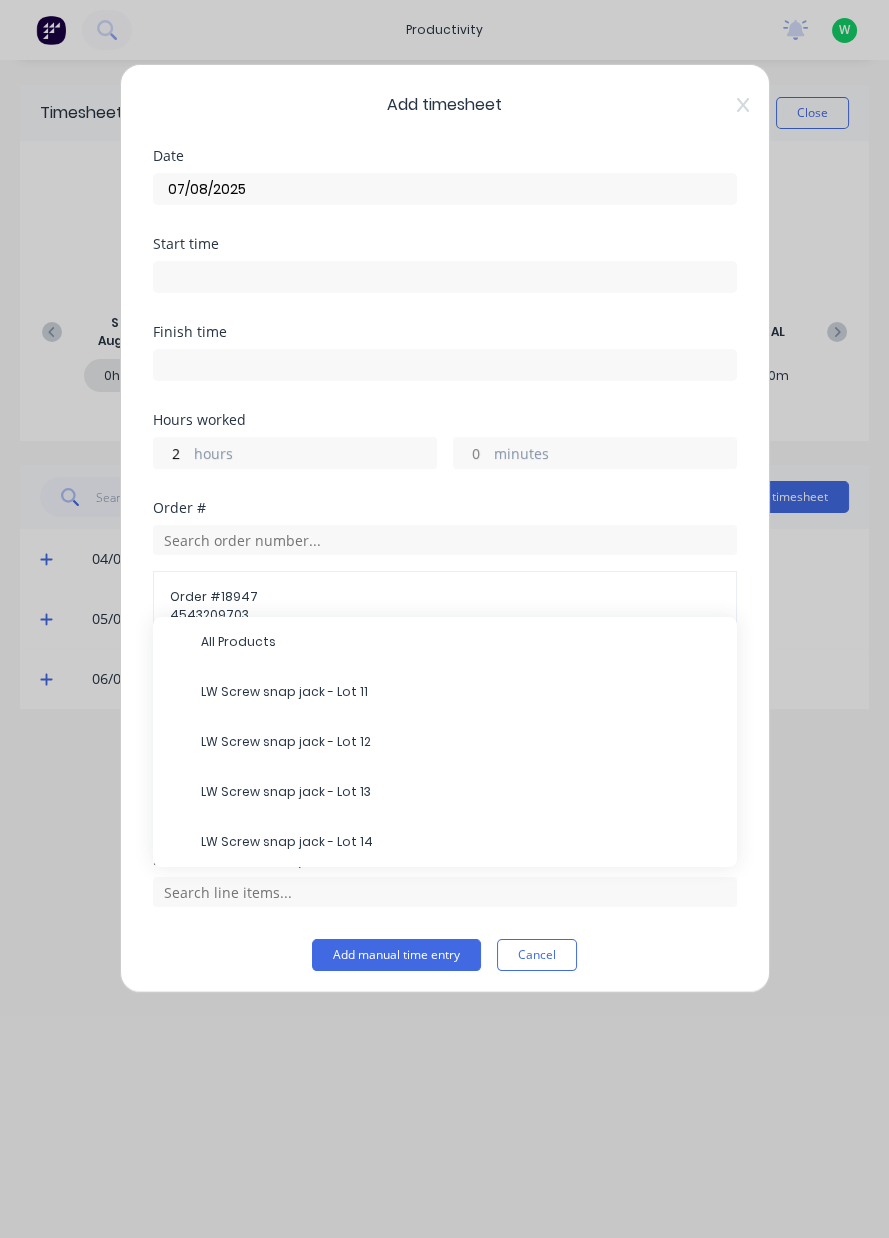 click on "LW Screw snap jack - Lot 14" at bounding box center [461, 842] 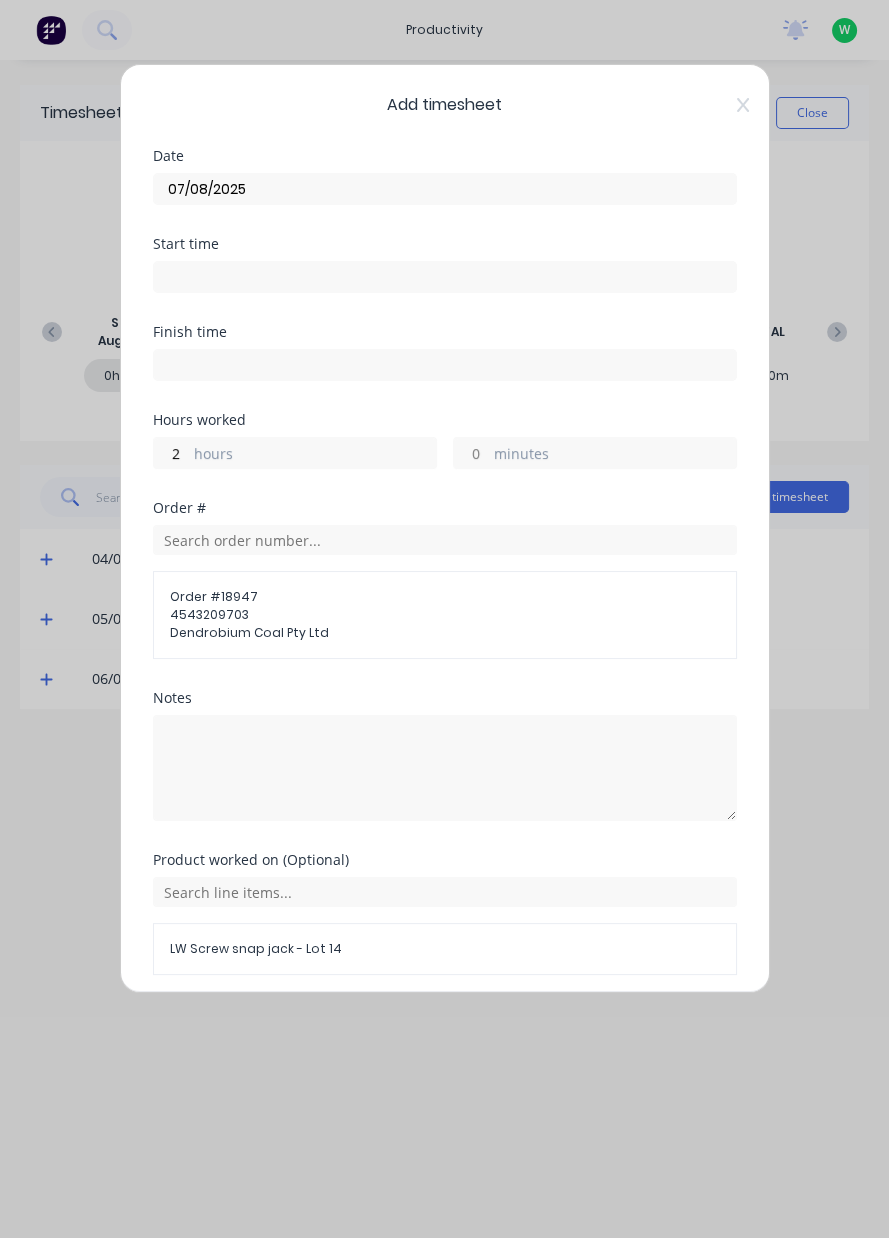 click on "Add manual time entry" at bounding box center [396, 1023] 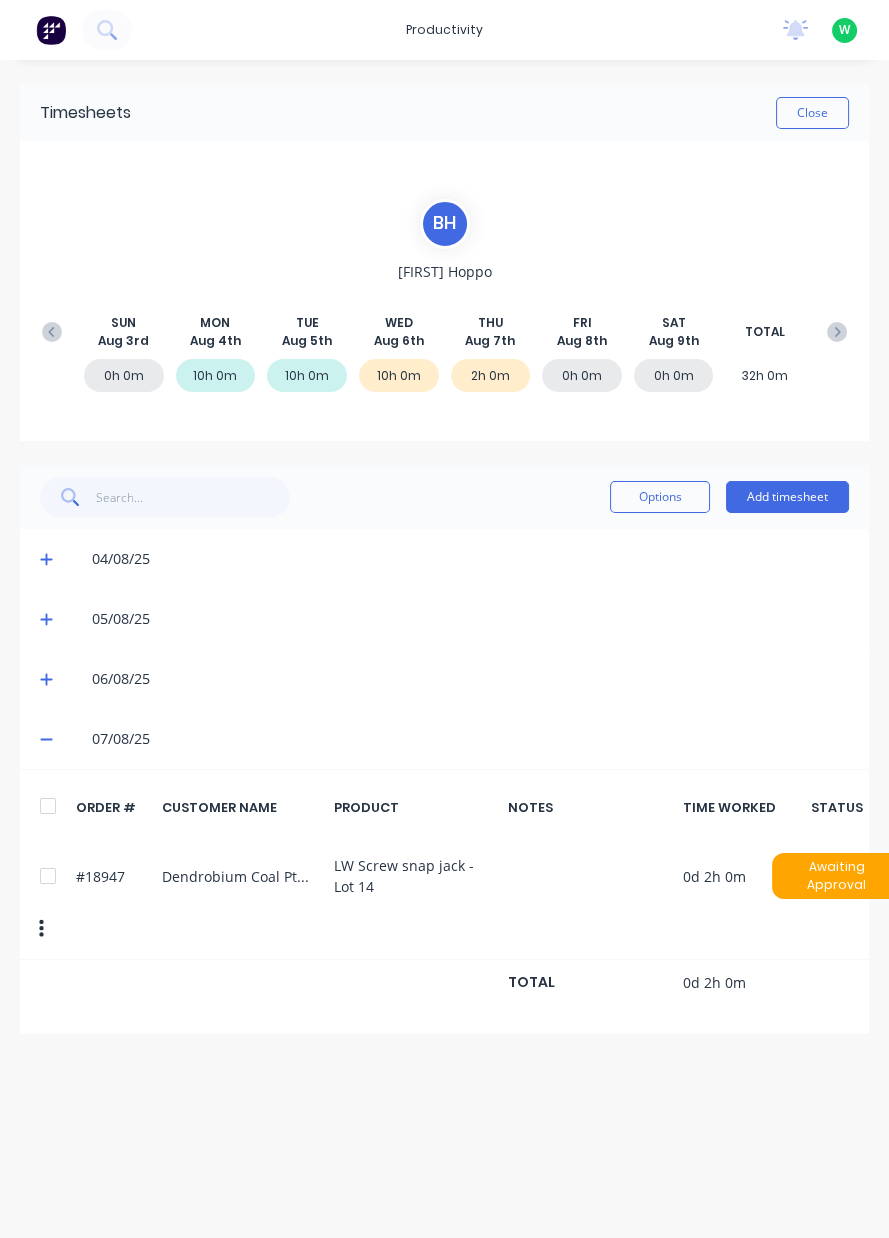 click on "Add timesheet" at bounding box center (787, 497) 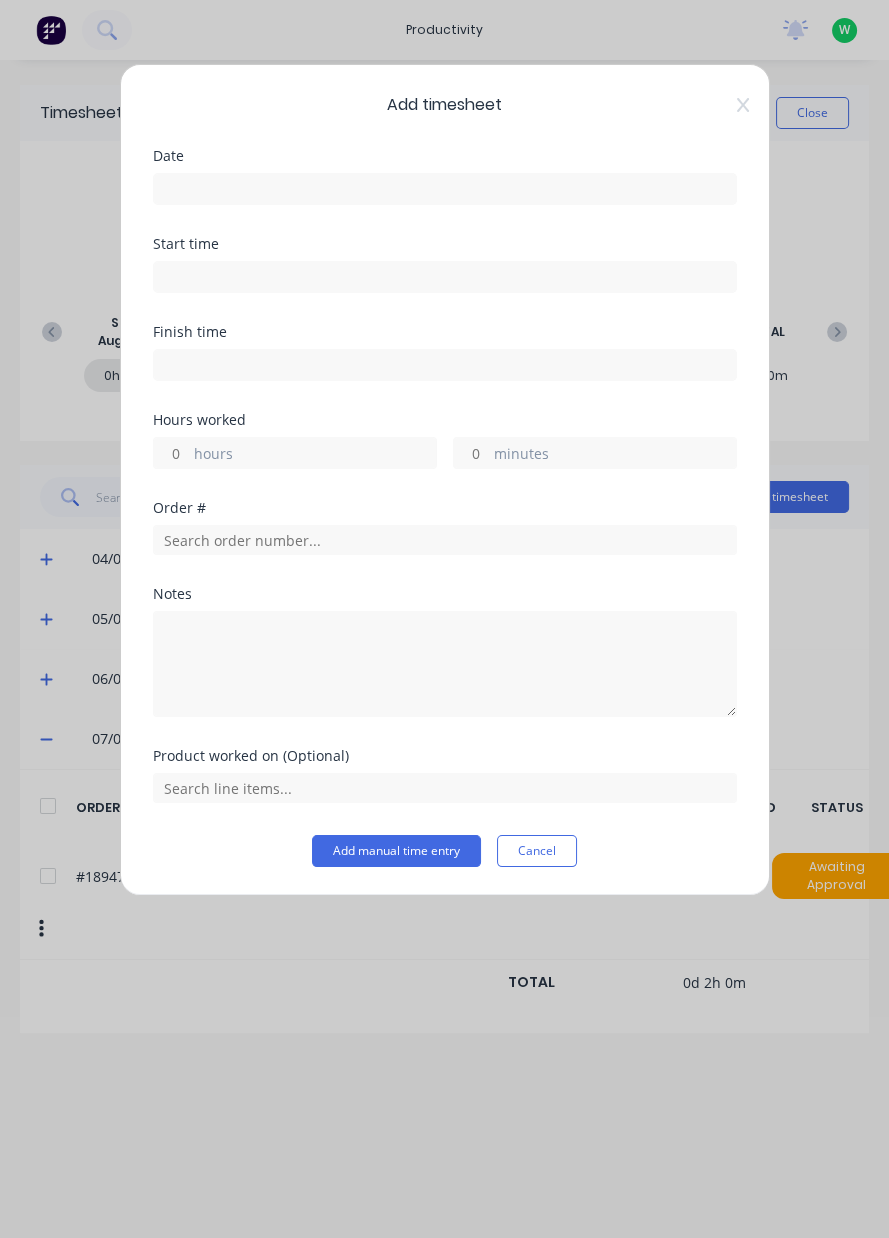 click at bounding box center [445, 189] 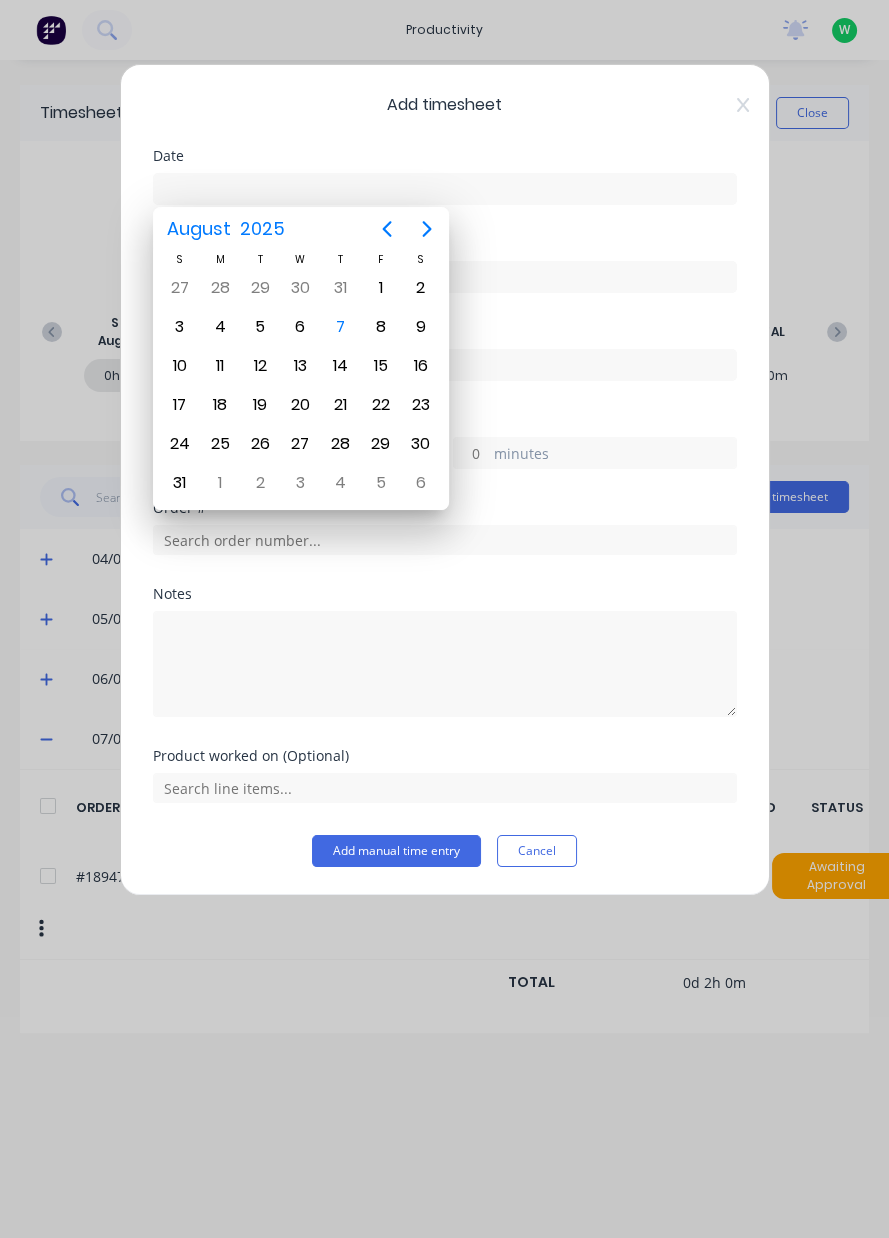 click on "7" at bounding box center [340, 327] 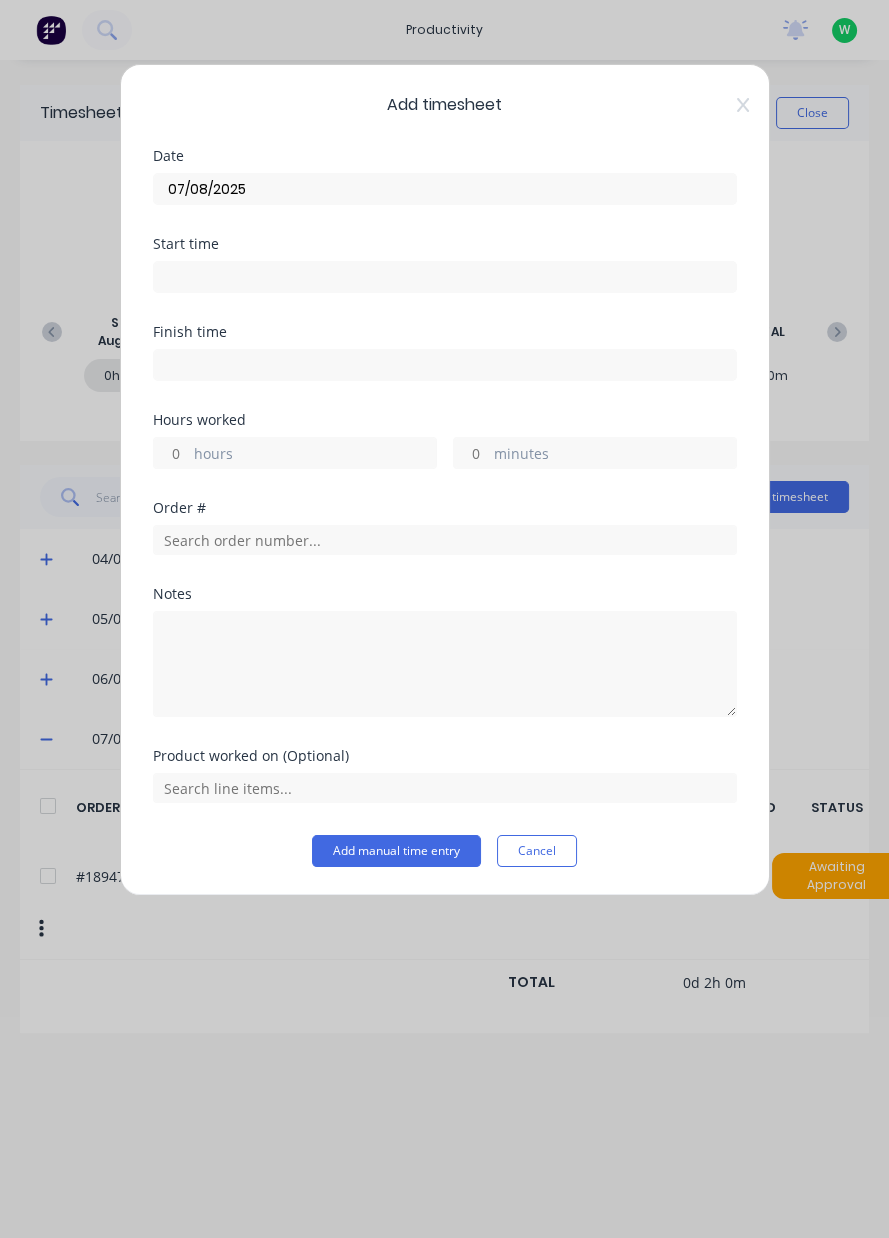 click on "hours" at bounding box center (315, 455) 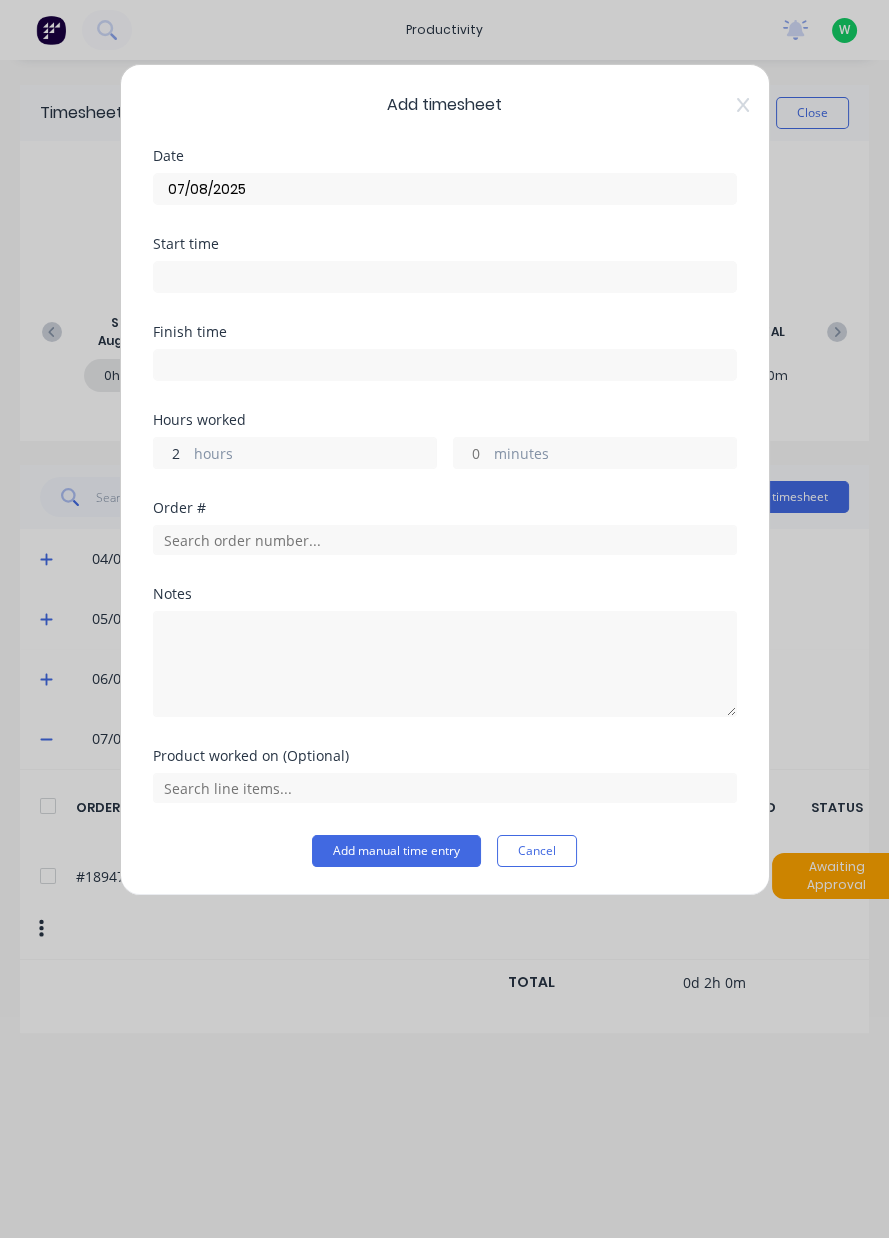 type on "2" 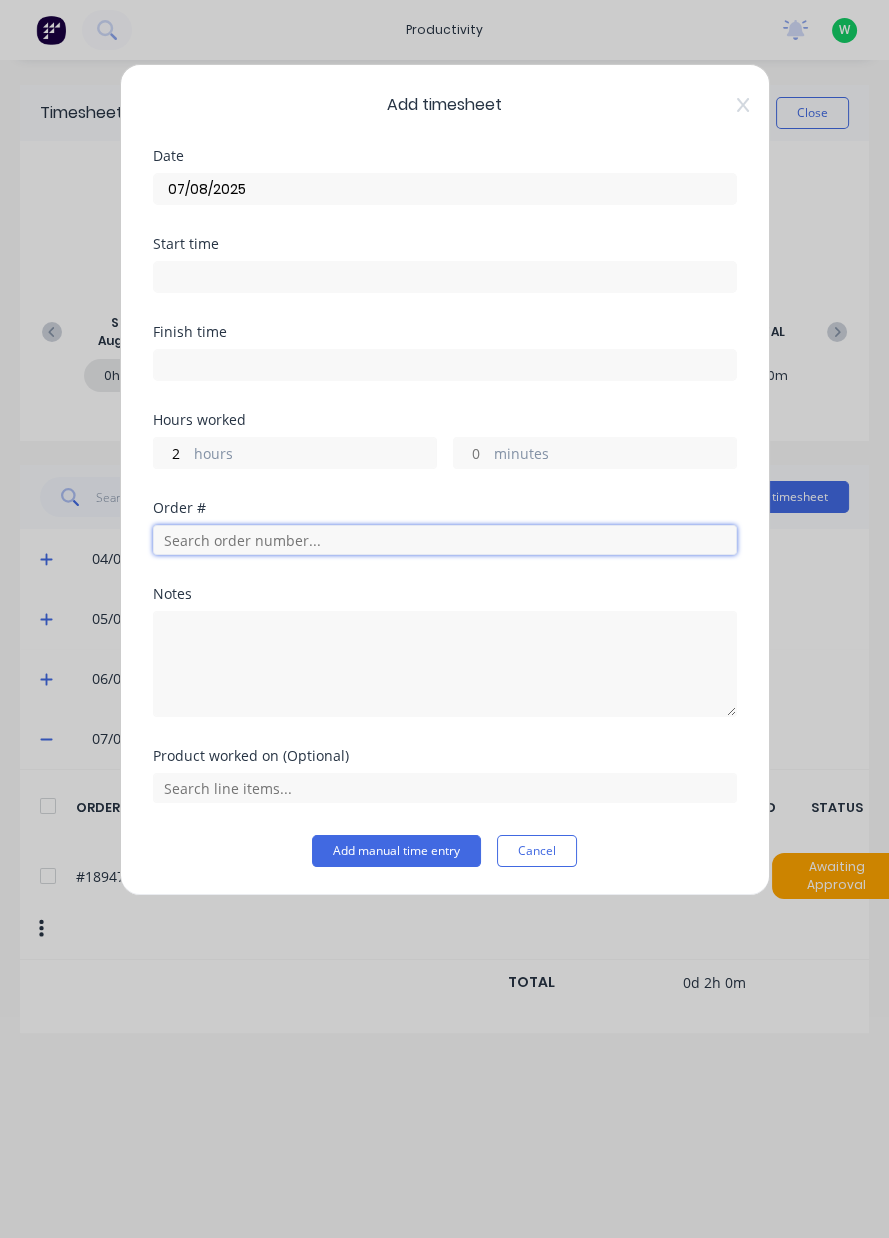 click at bounding box center (445, 540) 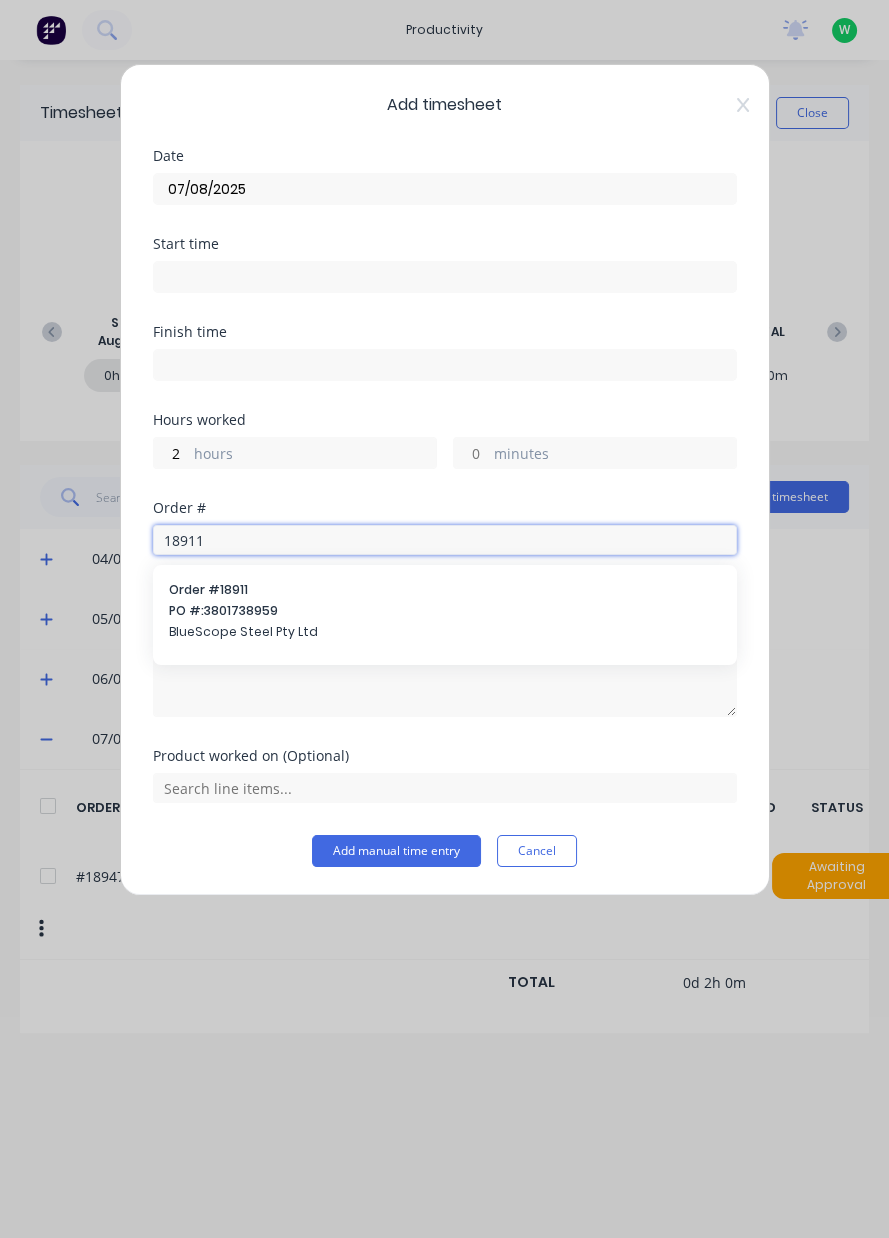 type on "18911" 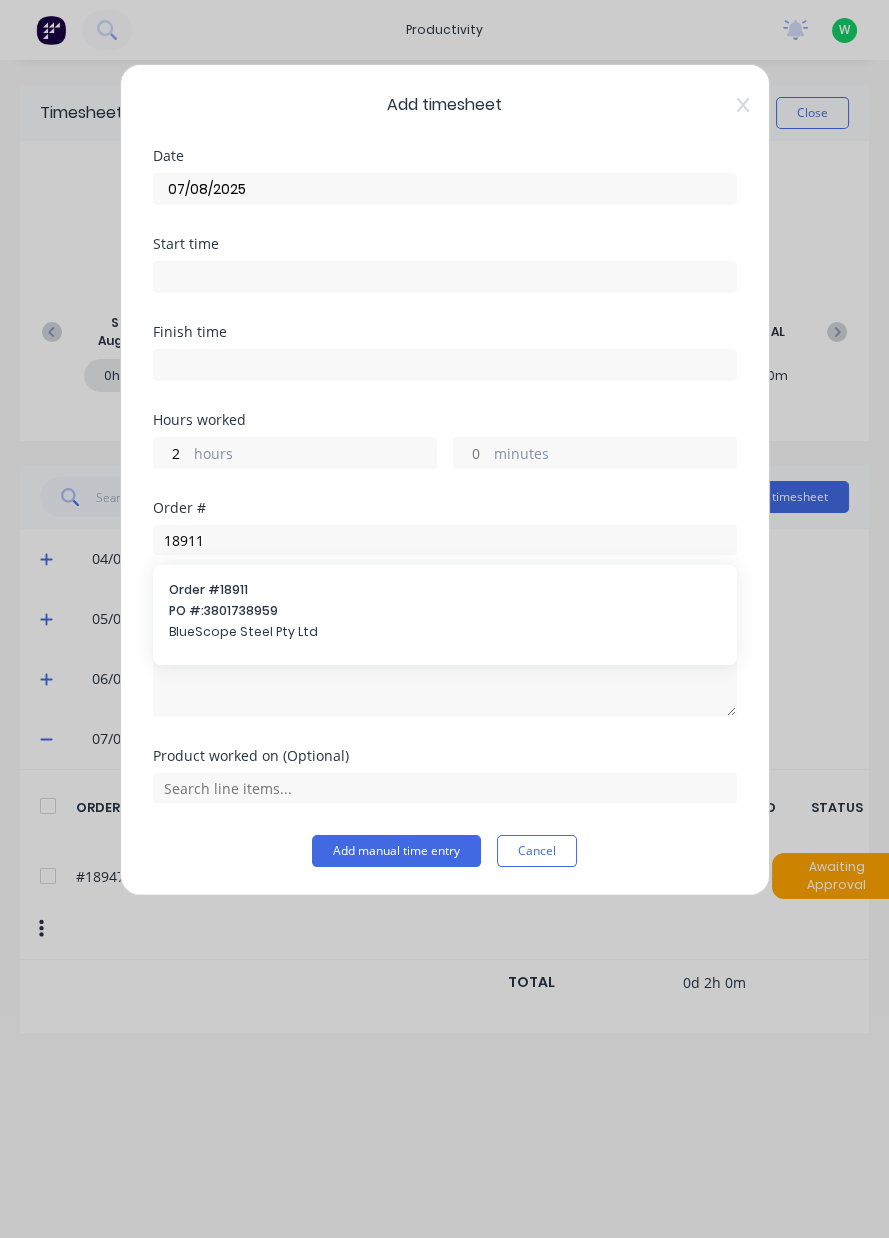 click on "BlueScope Steel Pty Ltd" at bounding box center (445, 632) 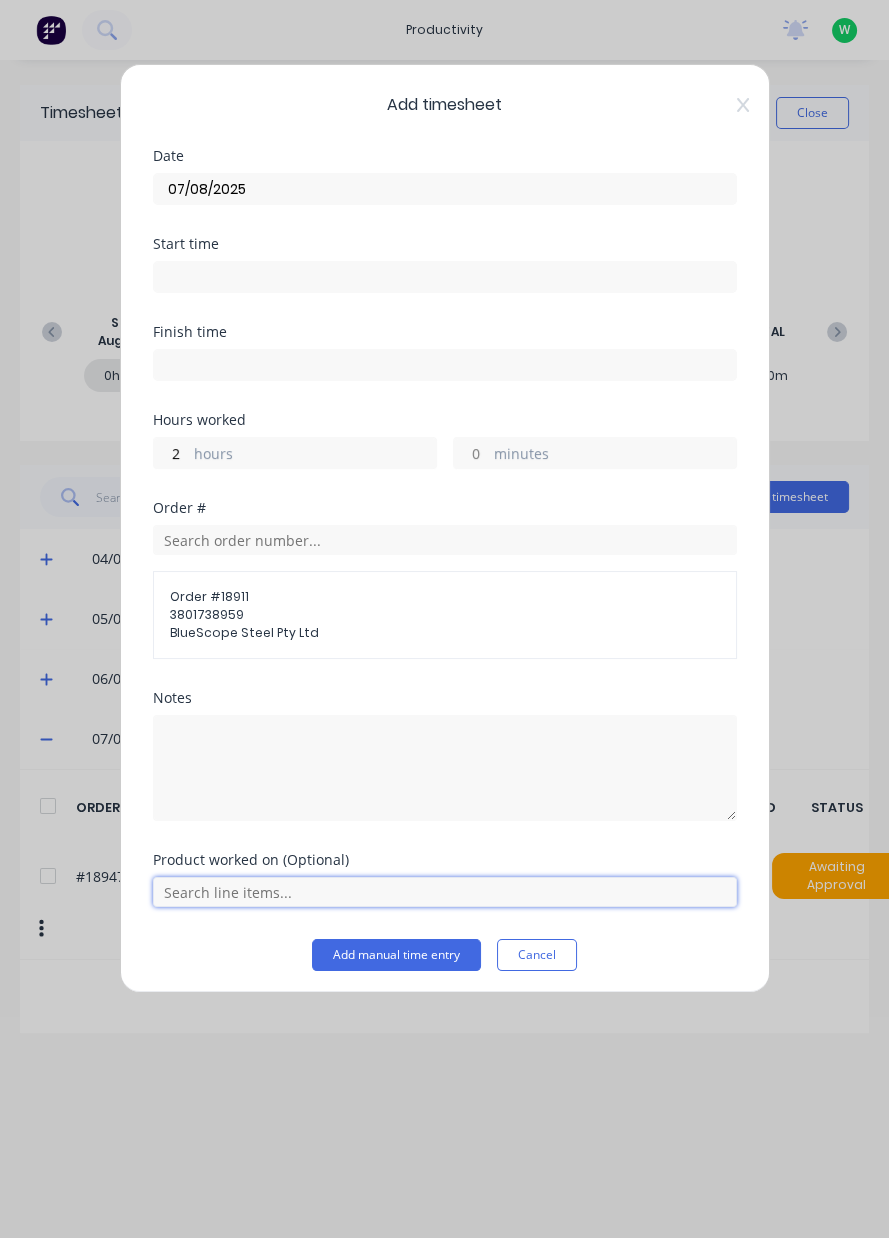 click at bounding box center [445, 892] 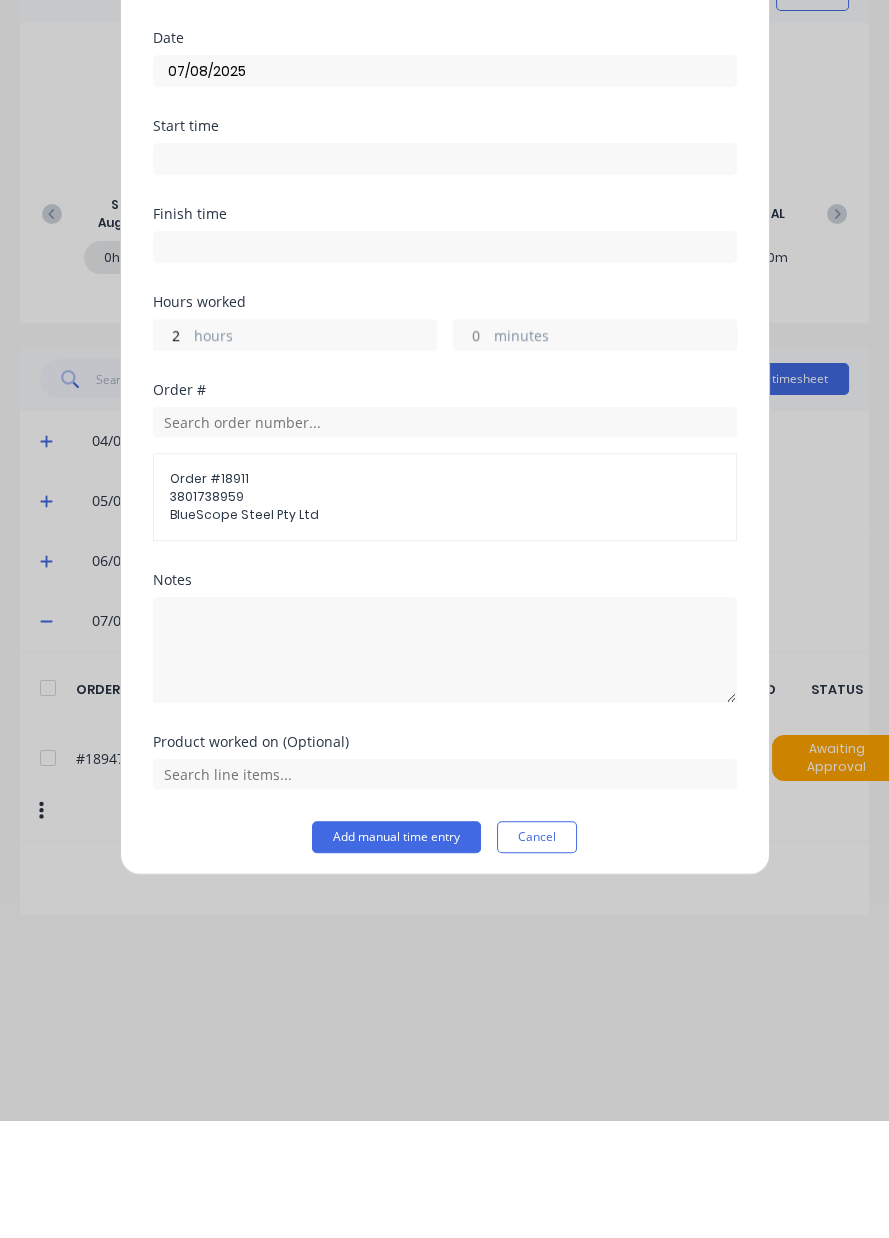 click on "Add manual time entry" at bounding box center [396, 955] 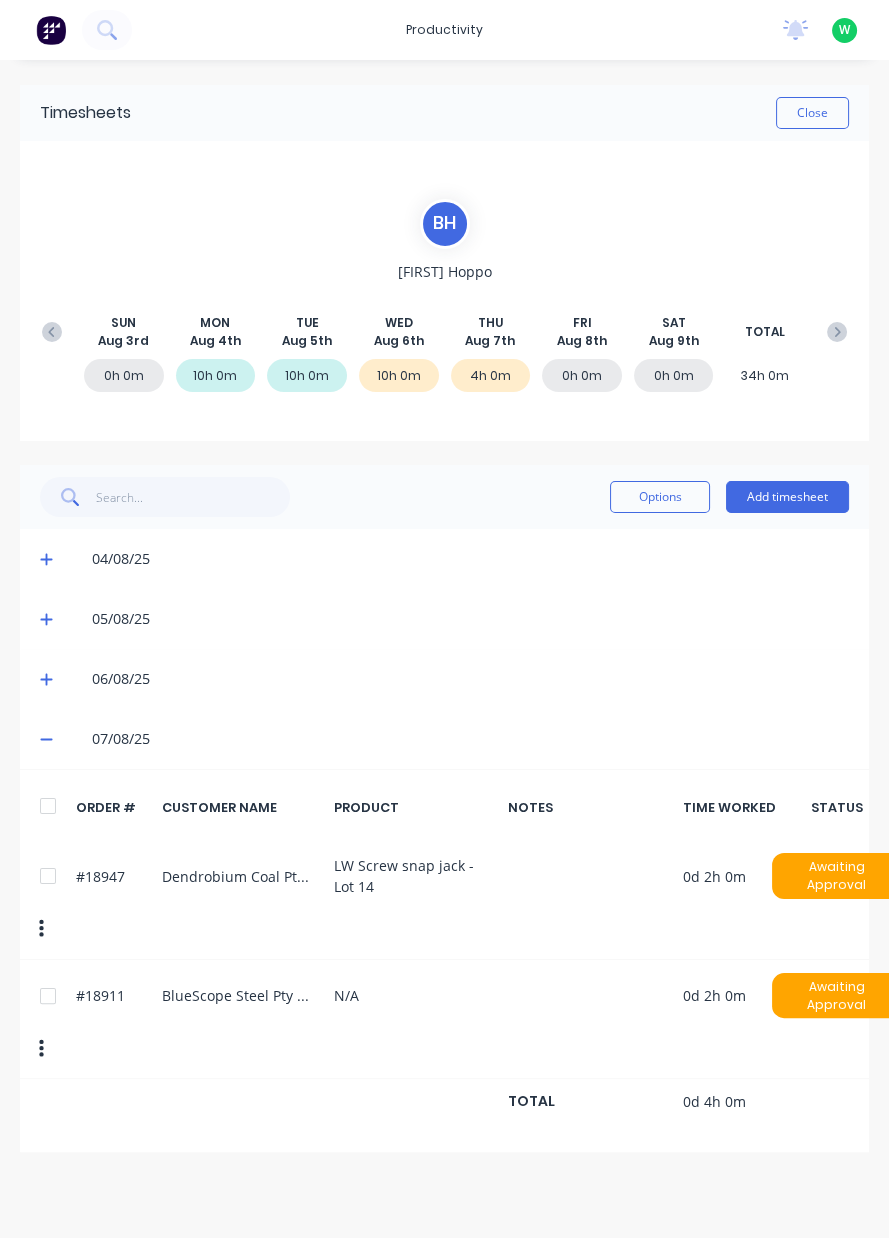 click on "Add timesheet" at bounding box center (787, 497) 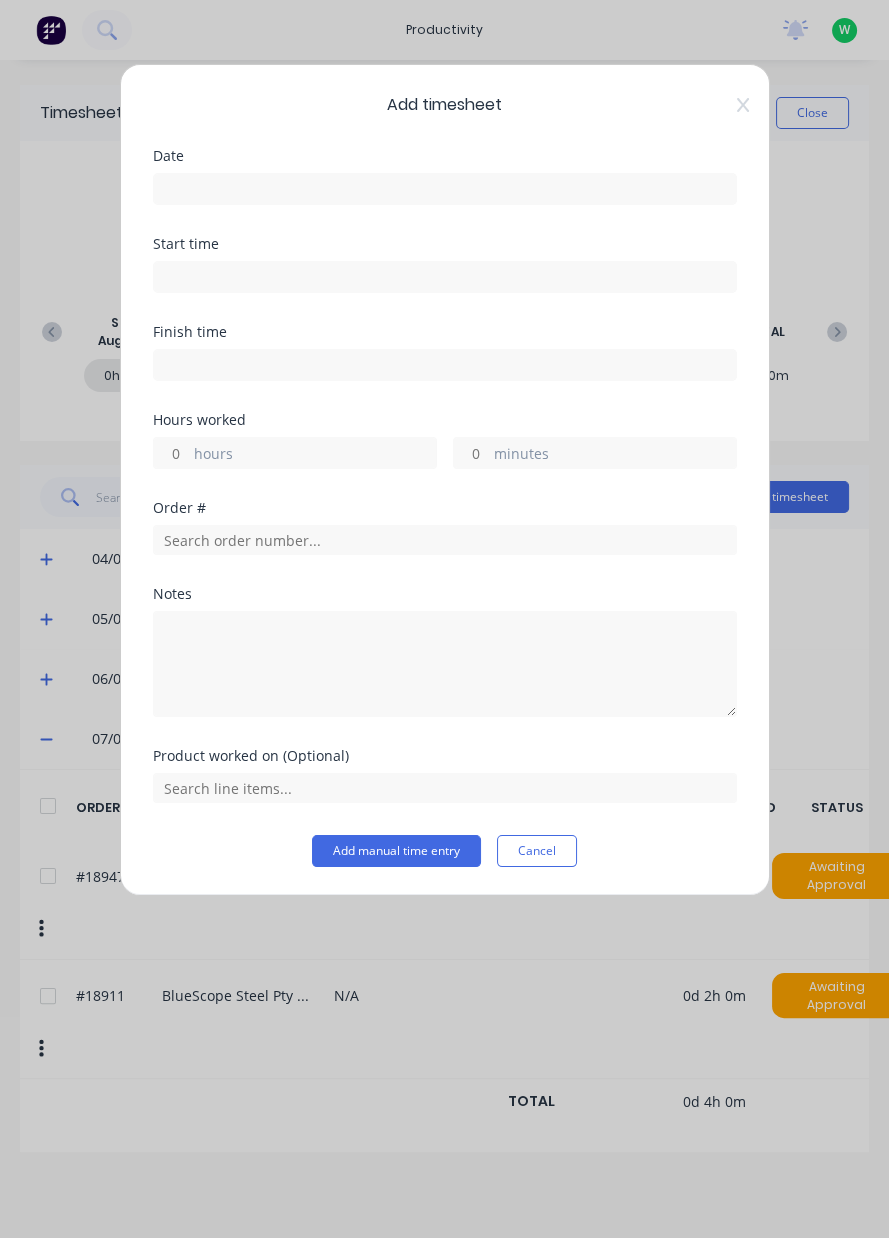 click at bounding box center (445, 189) 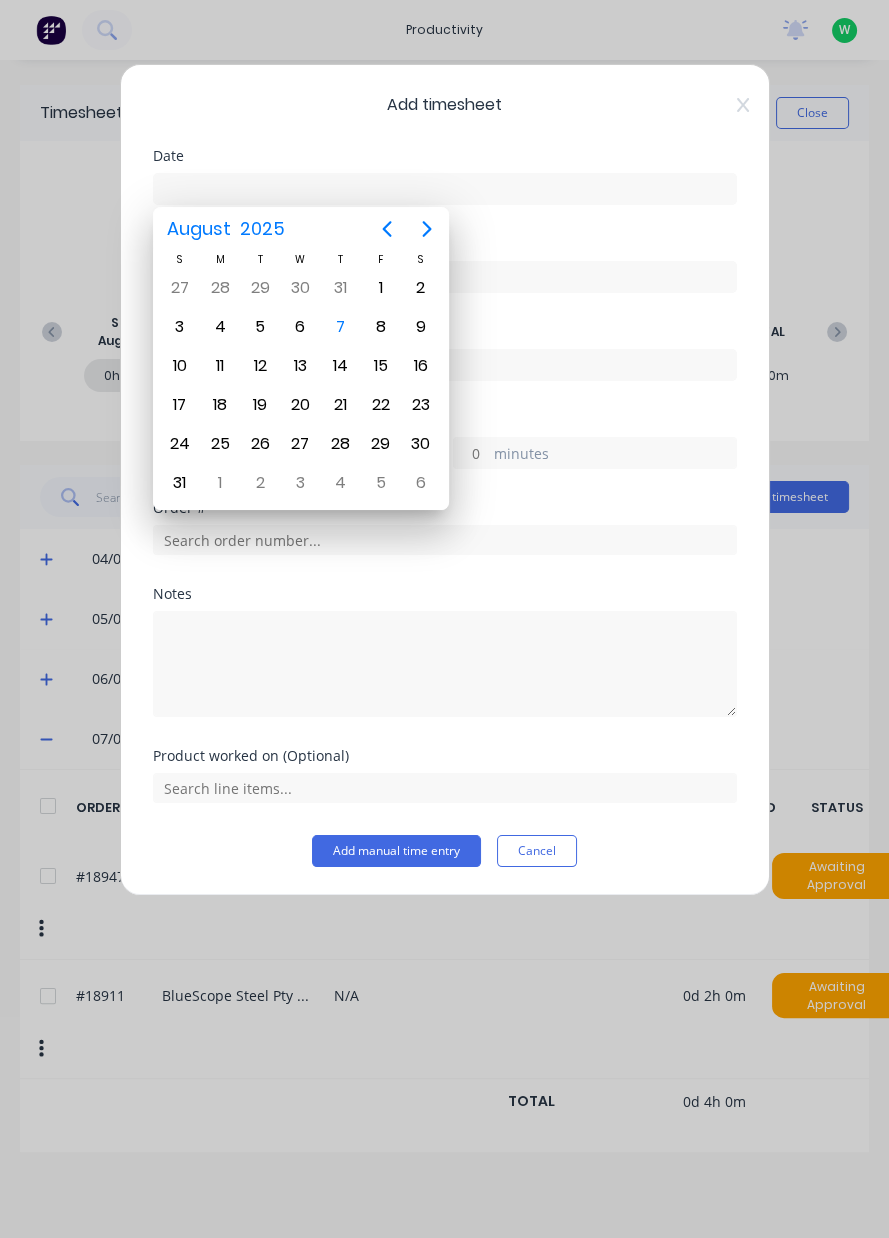 click on "7" at bounding box center (341, 327) 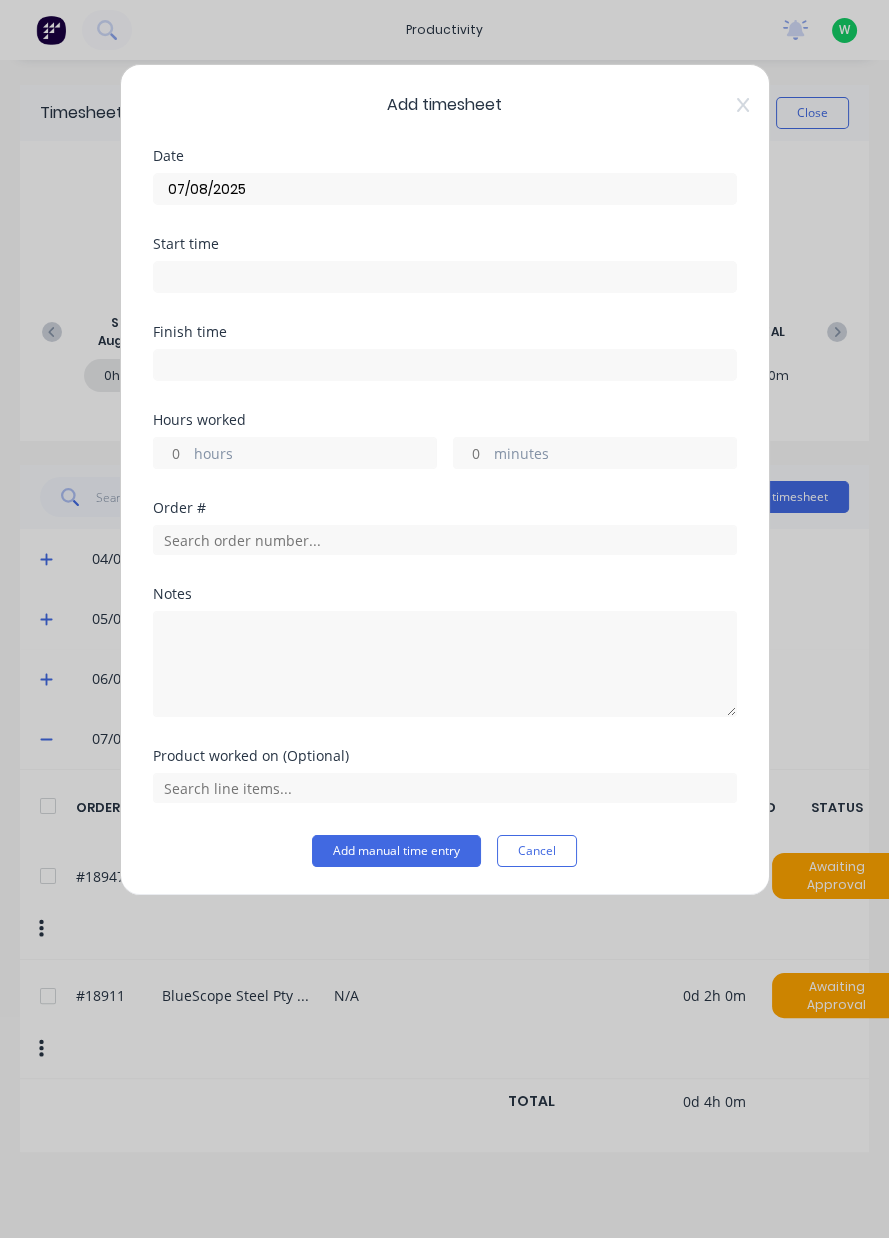 click on "hours" at bounding box center (315, 455) 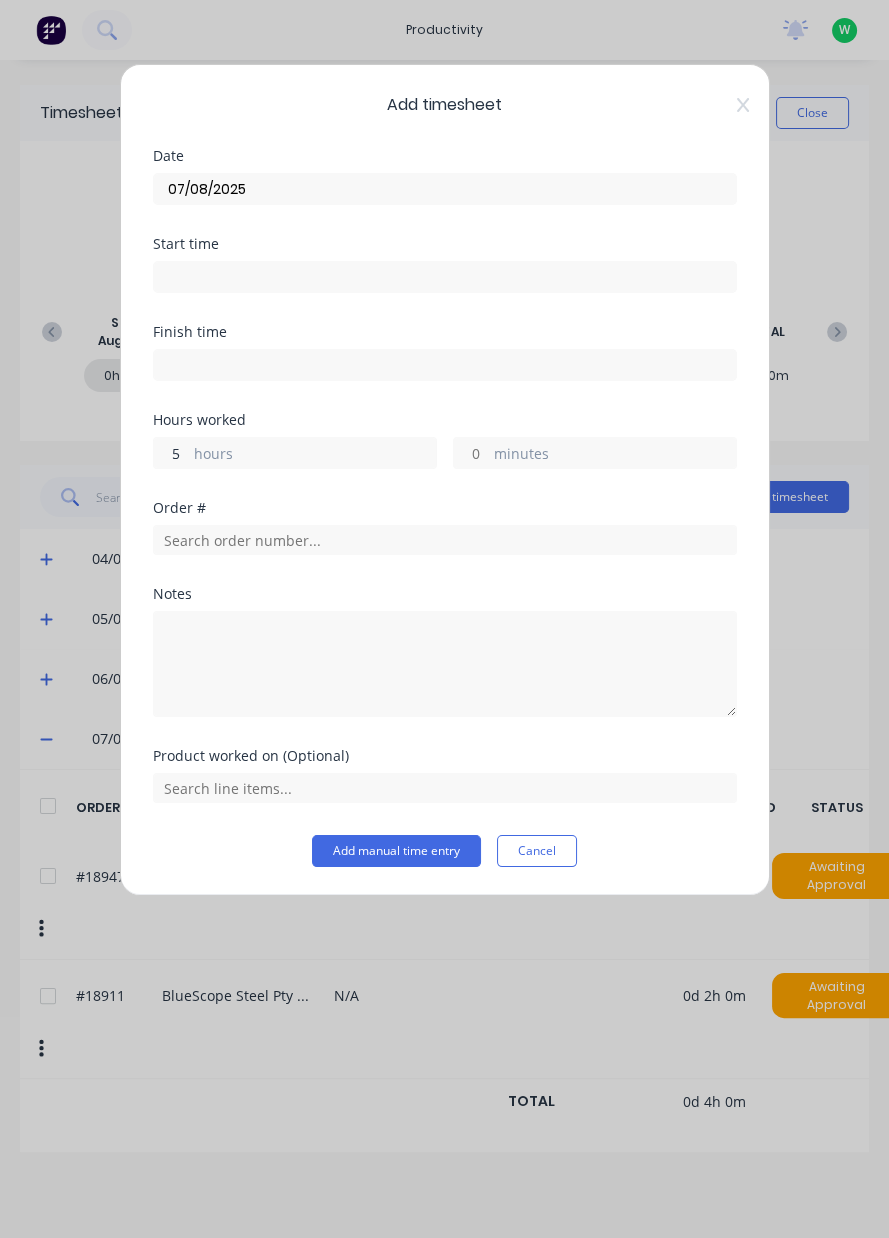 type on "5" 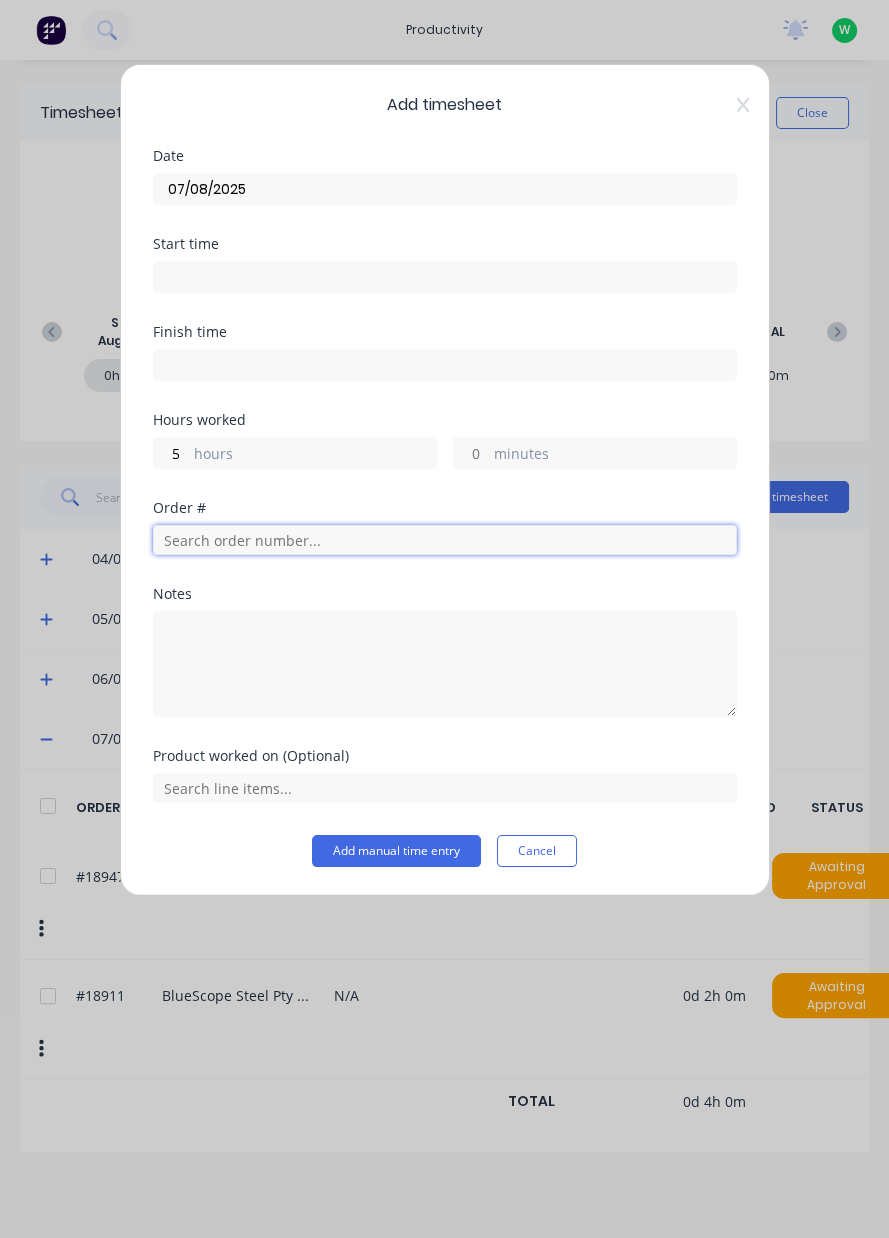 click at bounding box center [445, 540] 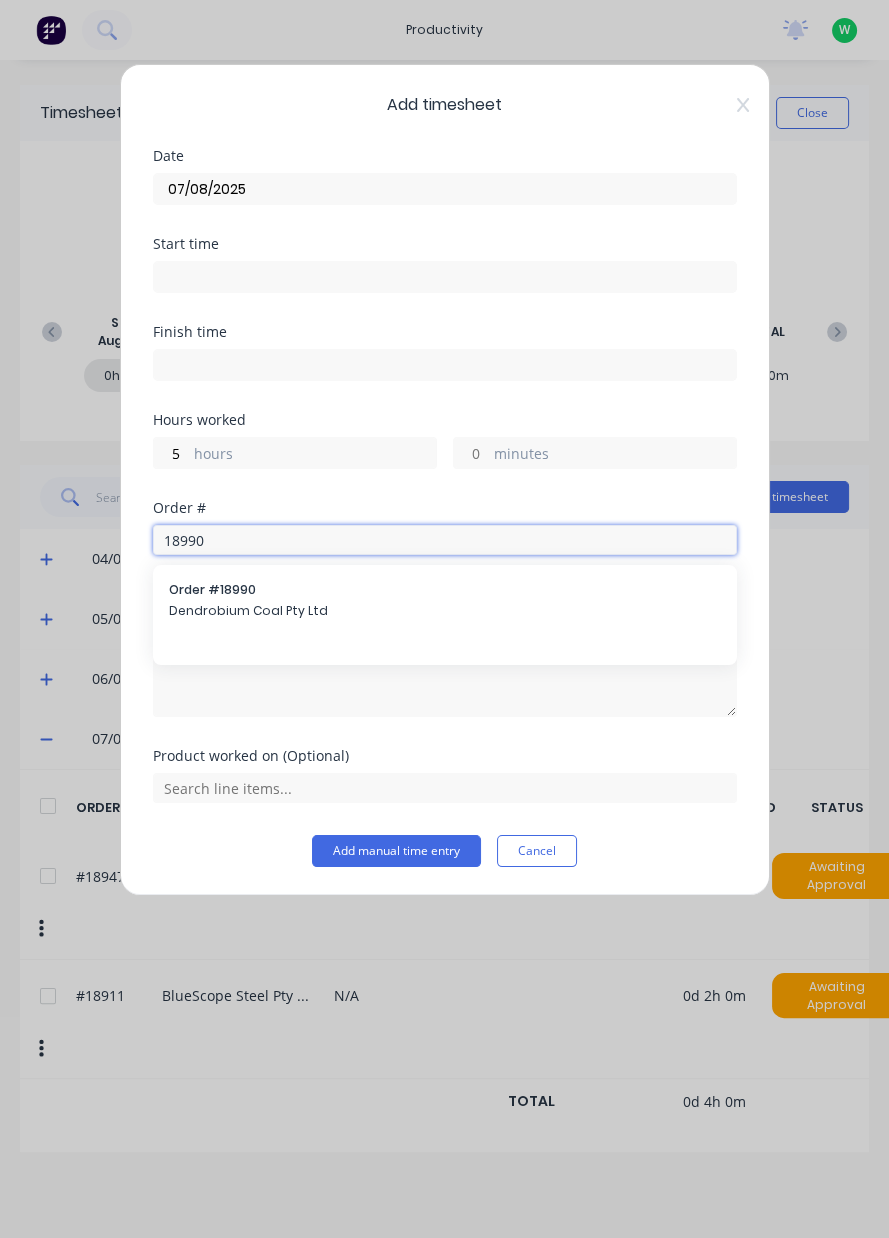 type on "18990" 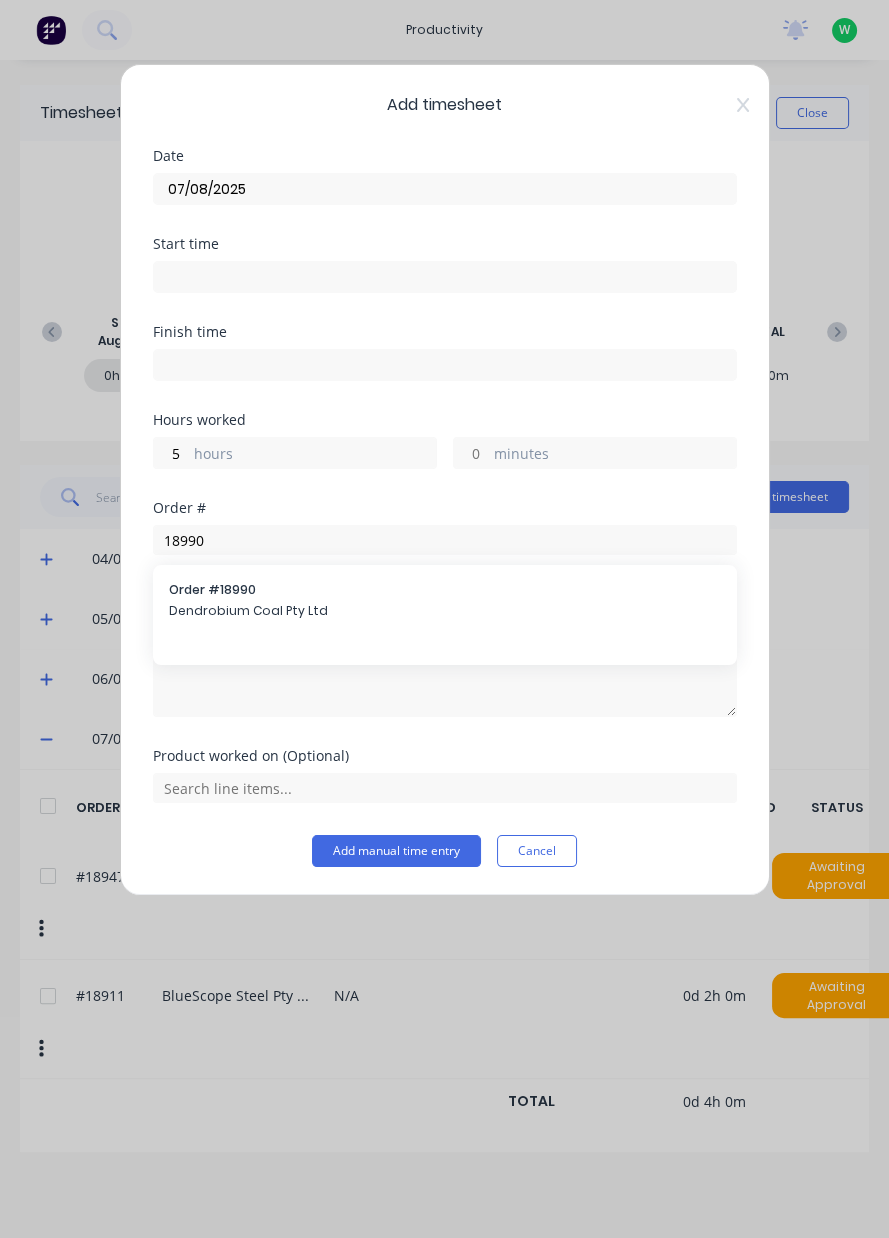 click on "Dendrobium Coal Pty Ltd" at bounding box center (445, 611) 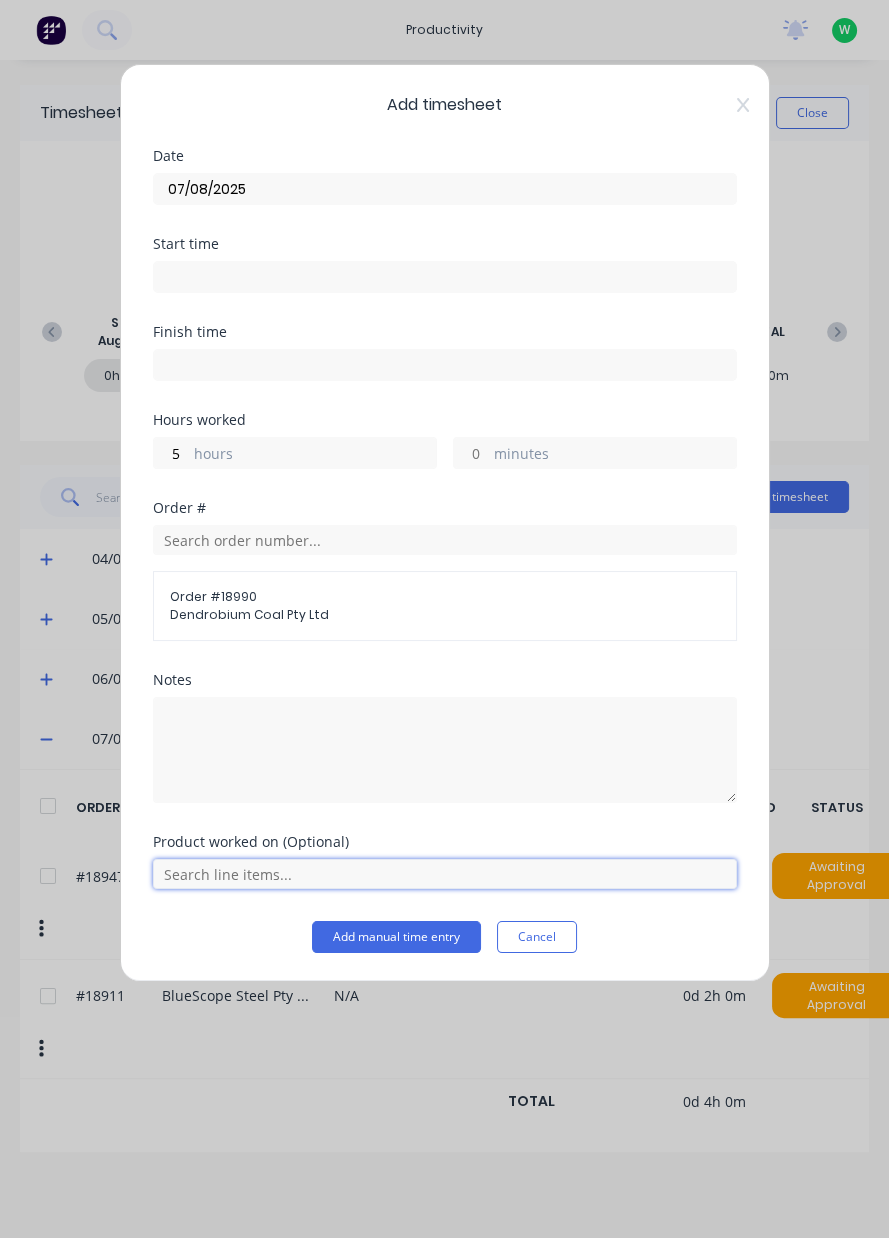 click at bounding box center (445, 874) 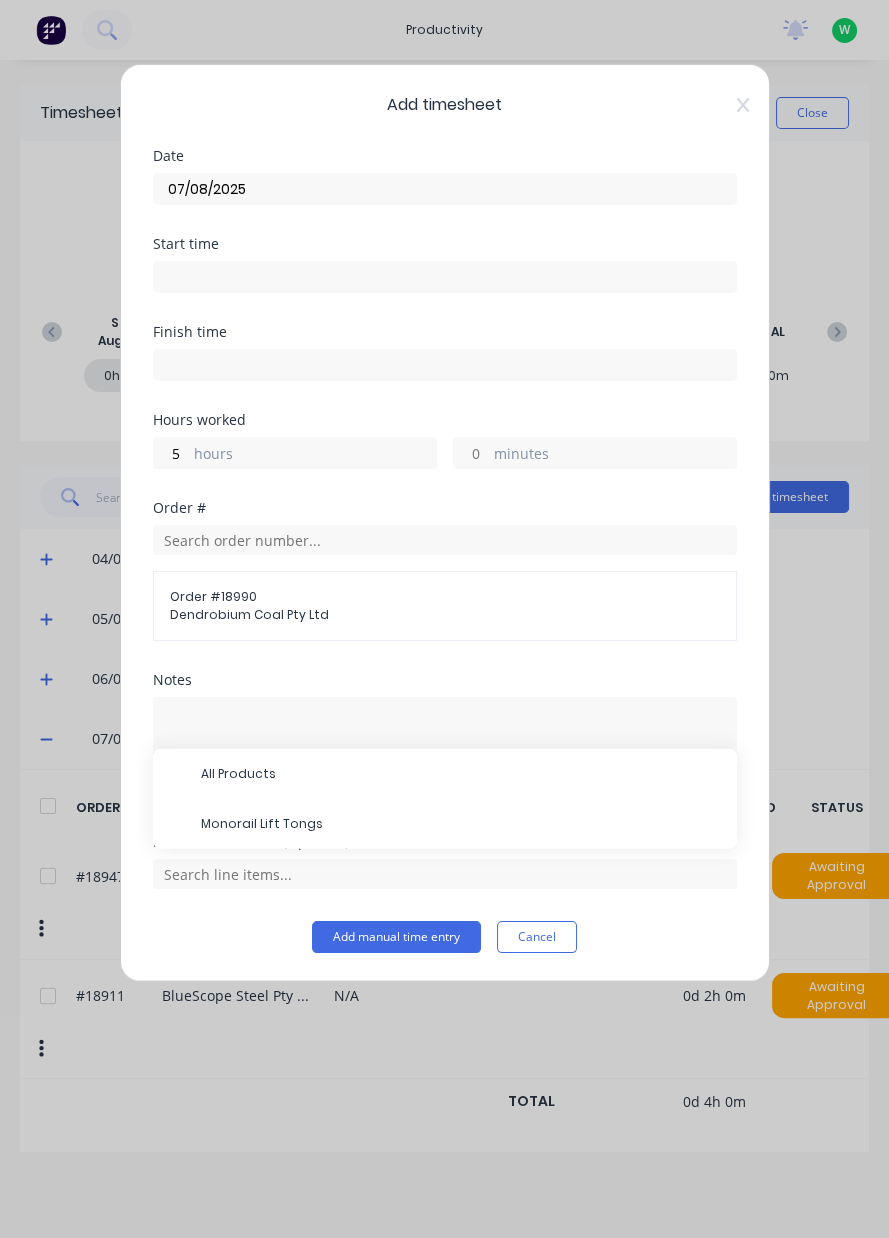 click on "Monorail Lift Tongs" at bounding box center [461, 824] 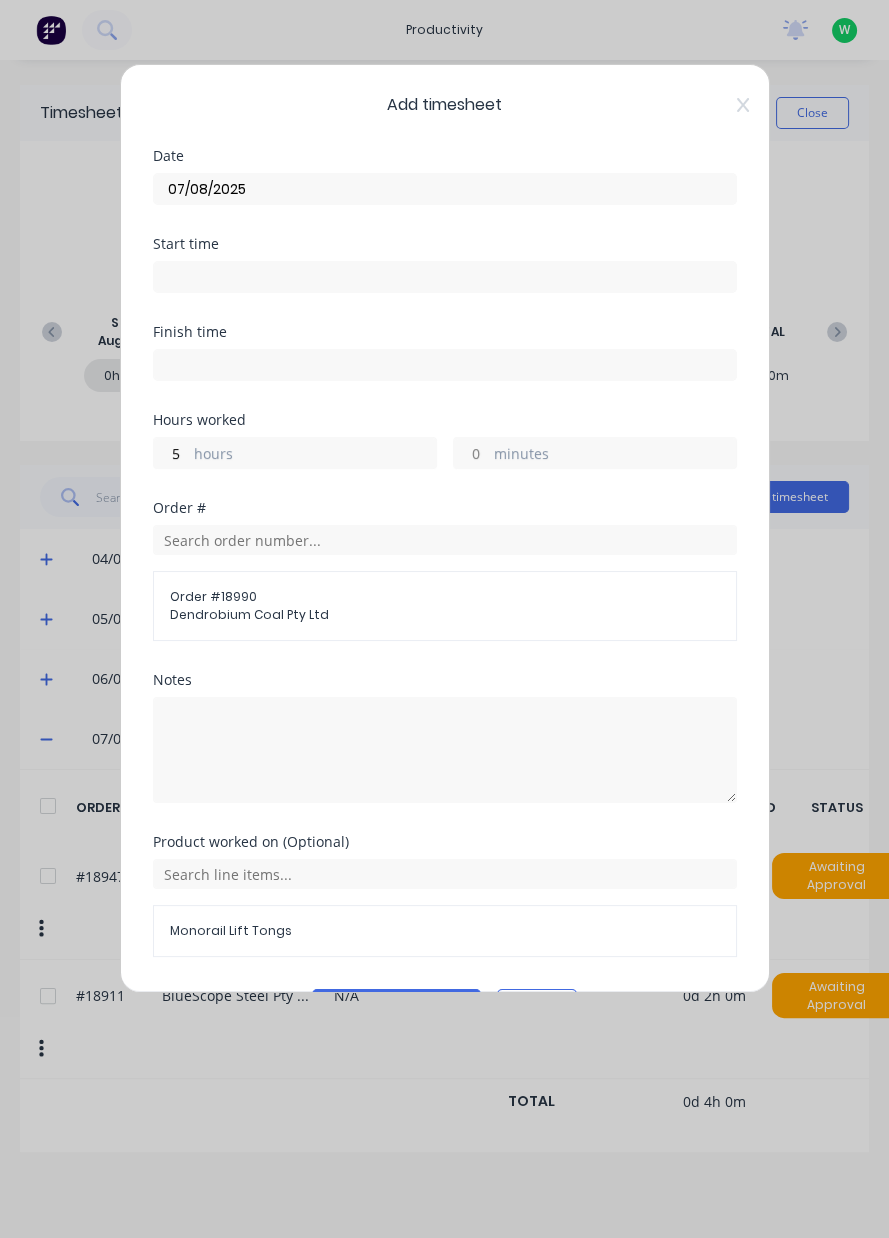 click on "Add manual time entry" at bounding box center (396, 1005) 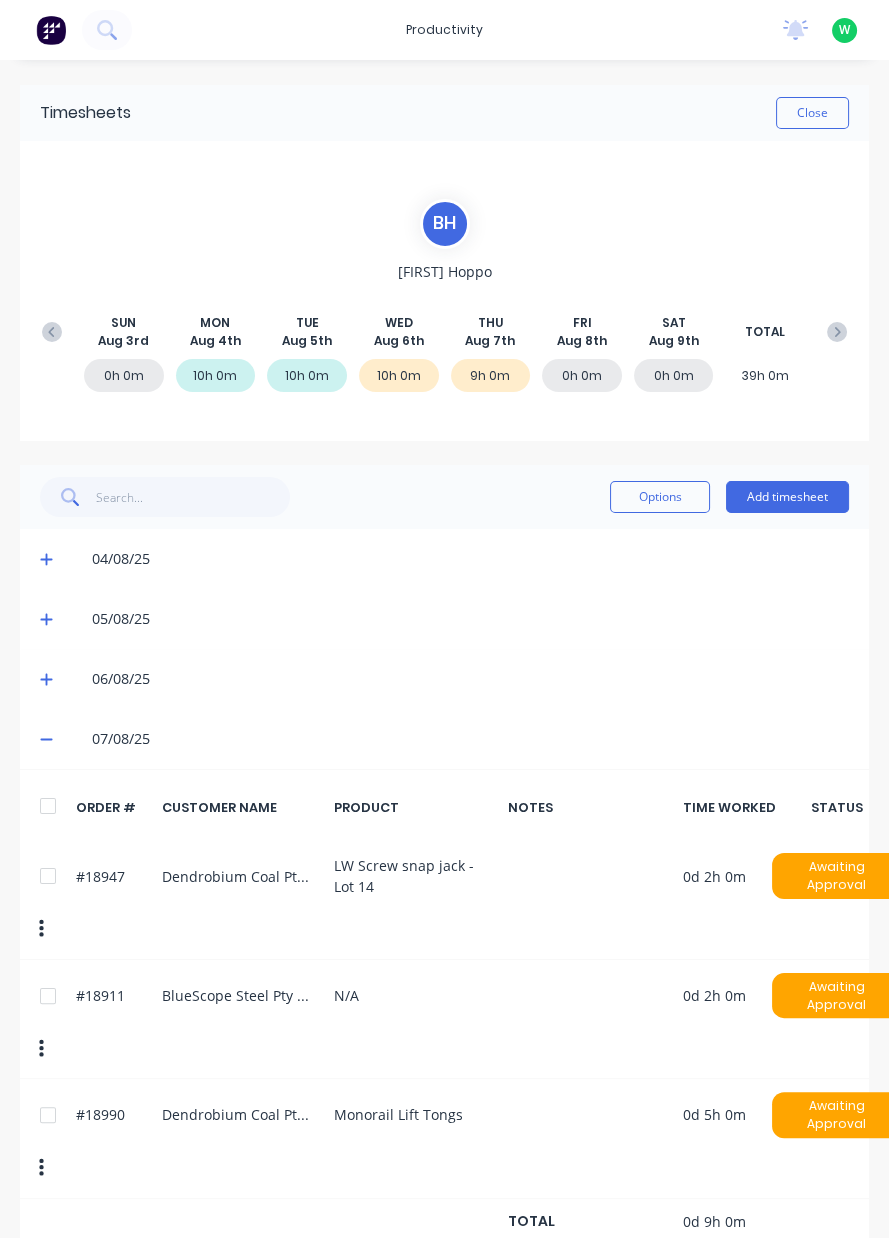click on "Close" at bounding box center (812, 113) 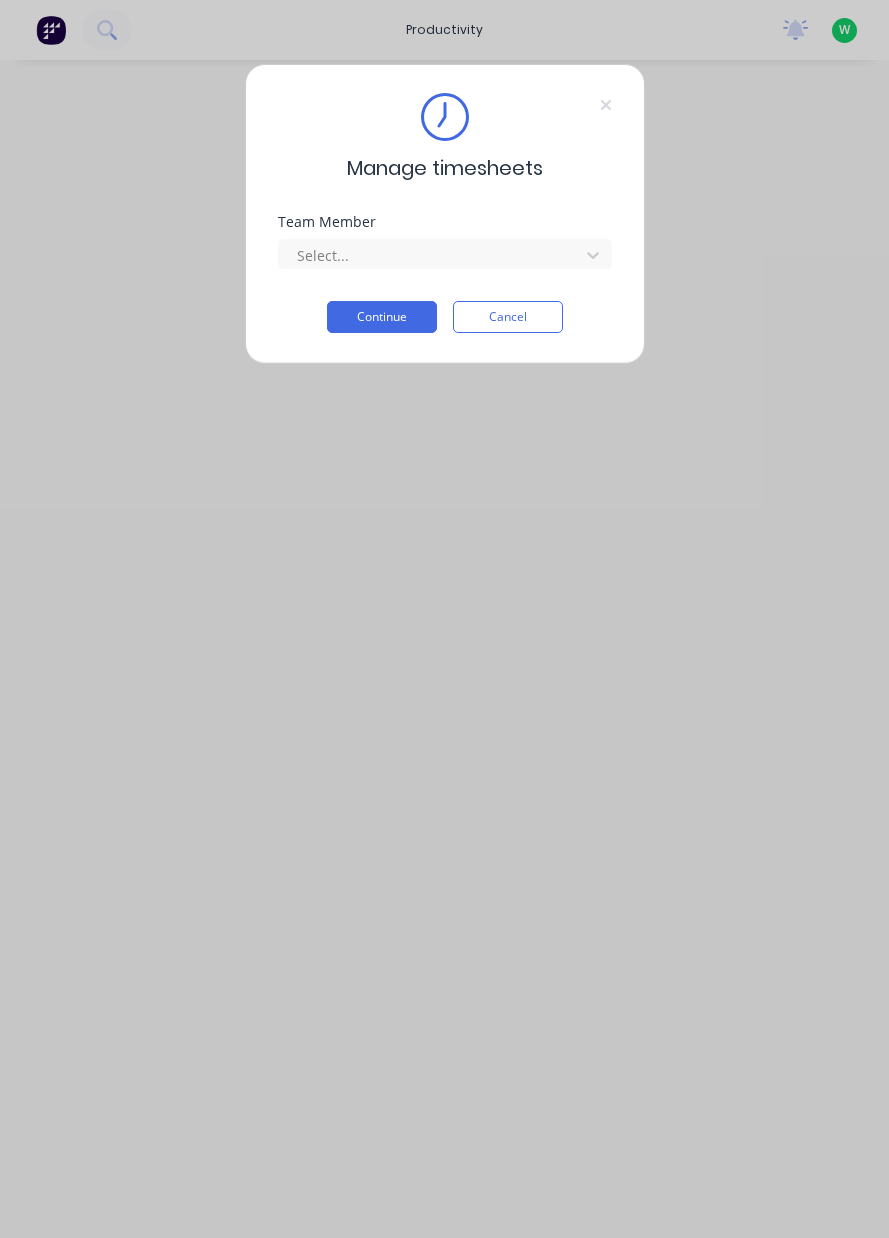 scroll, scrollTop: 0, scrollLeft: 0, axis: both 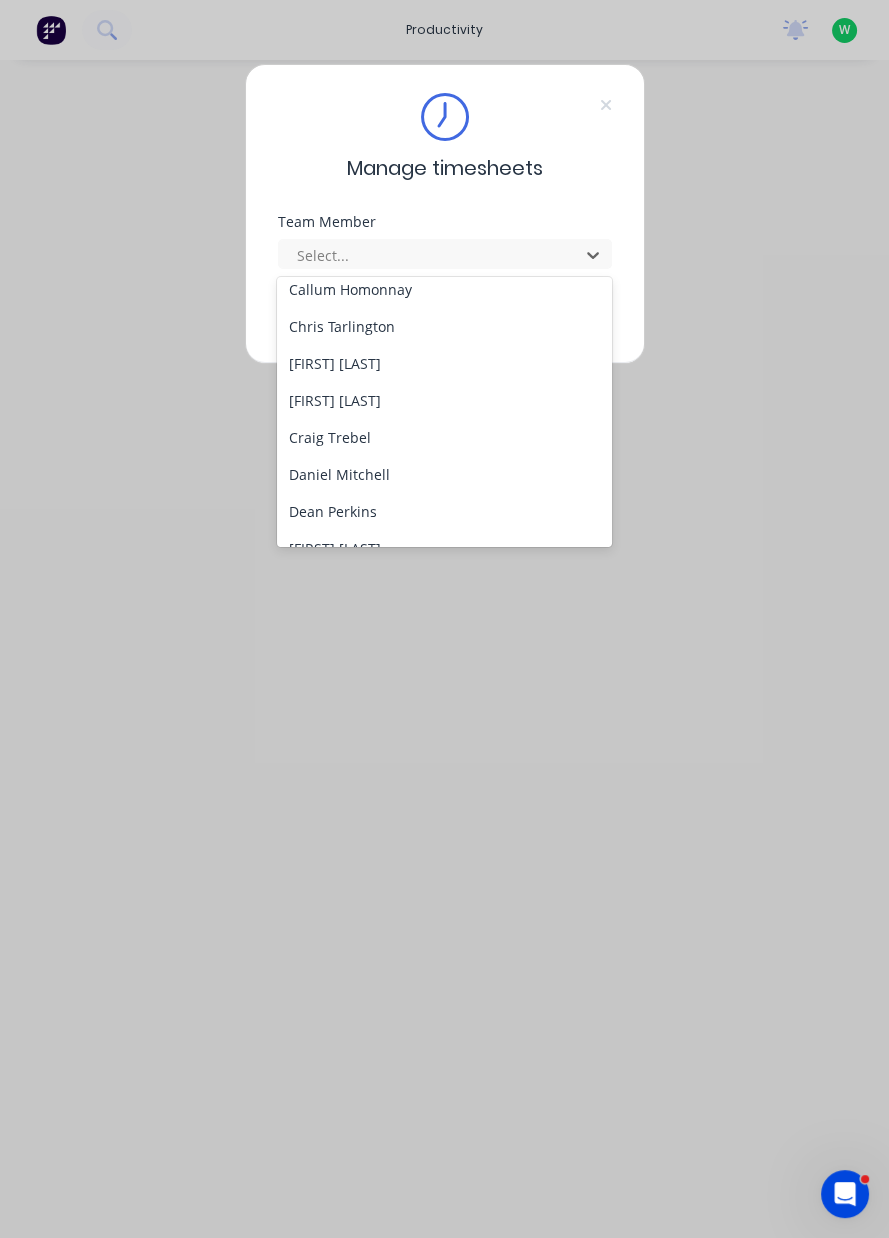 click on "[FIRST] [LAST]" at bounding box center (444, 400) 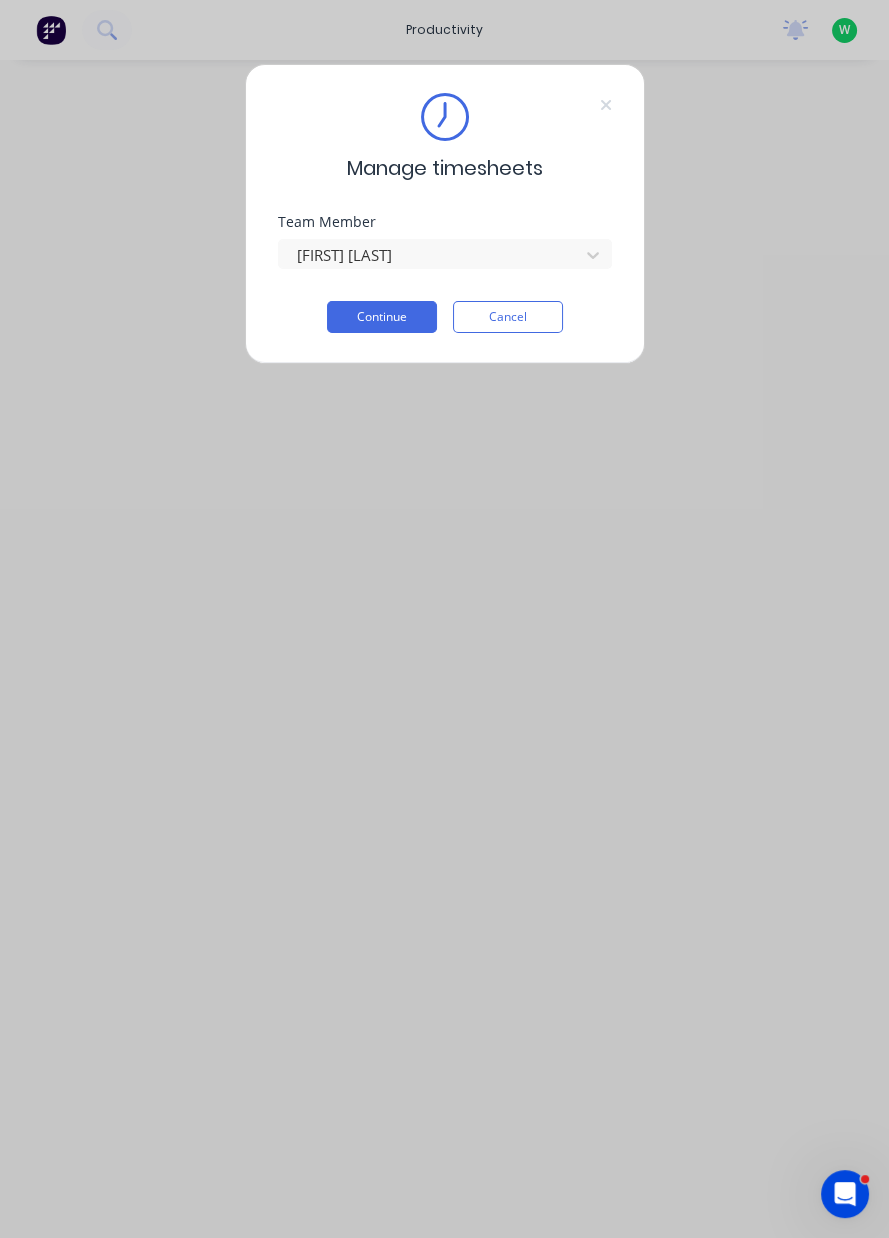 click on "Continue" at bounding box center [382, 317] 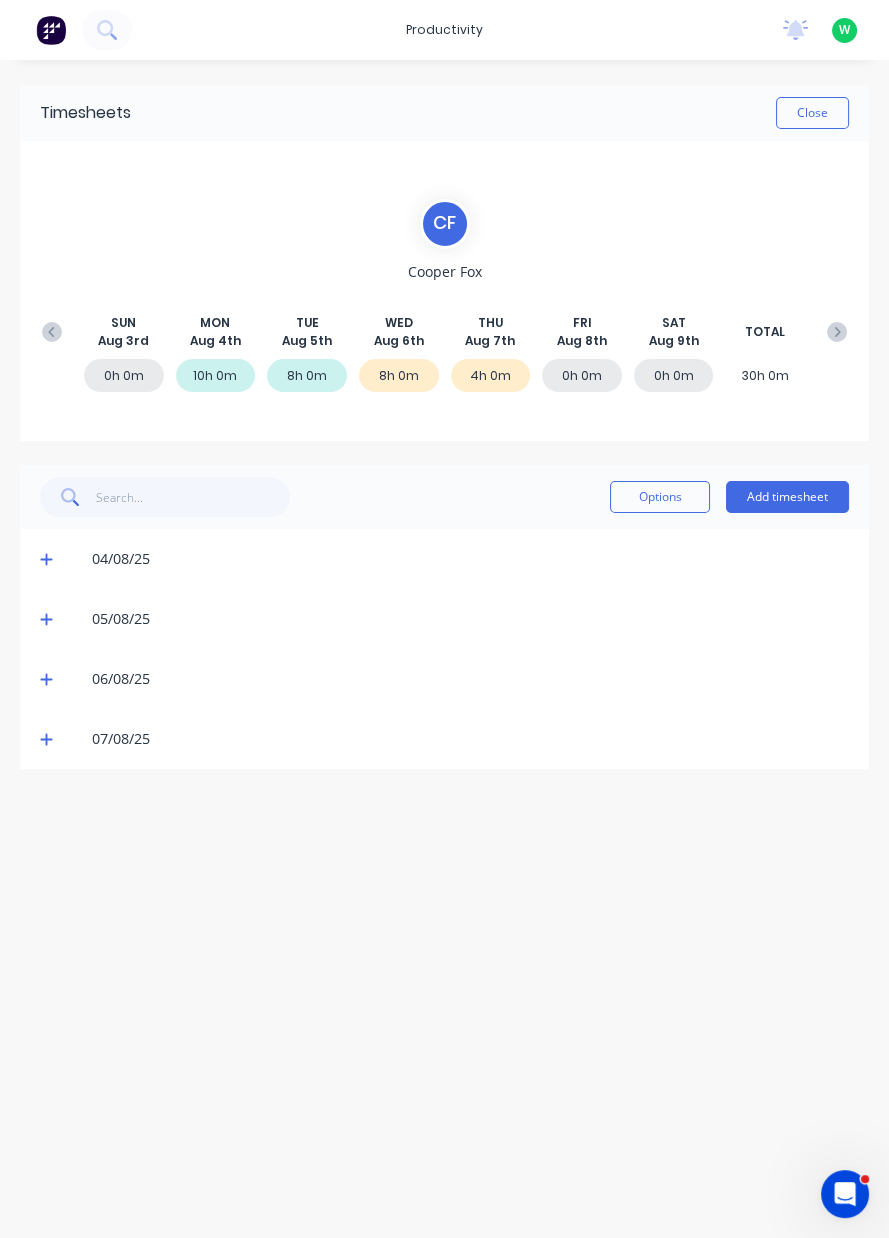 click 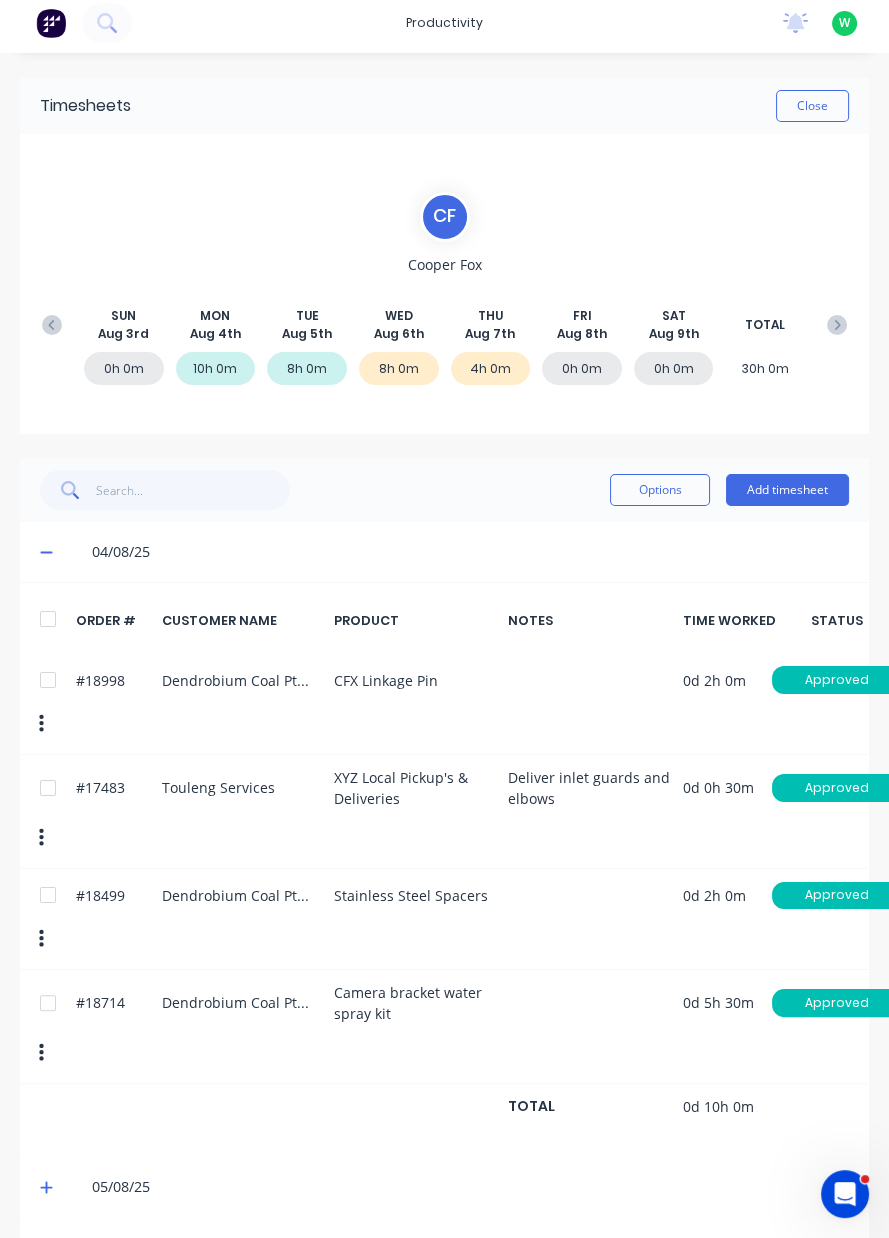 scroll, scrollTop: 5, scrollLeft: 0, axis: vertical 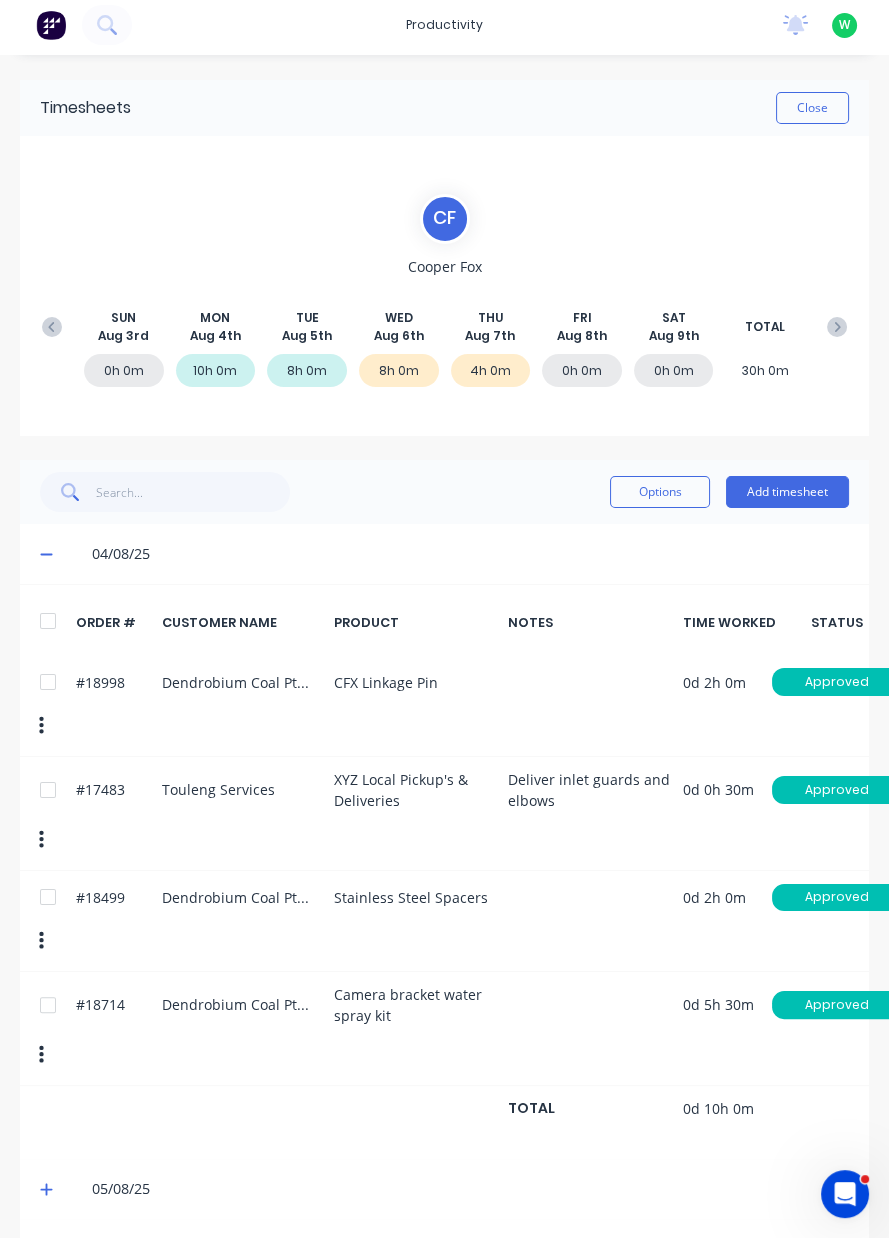 click on "Add timesheet" at bounding box center (787, 492) 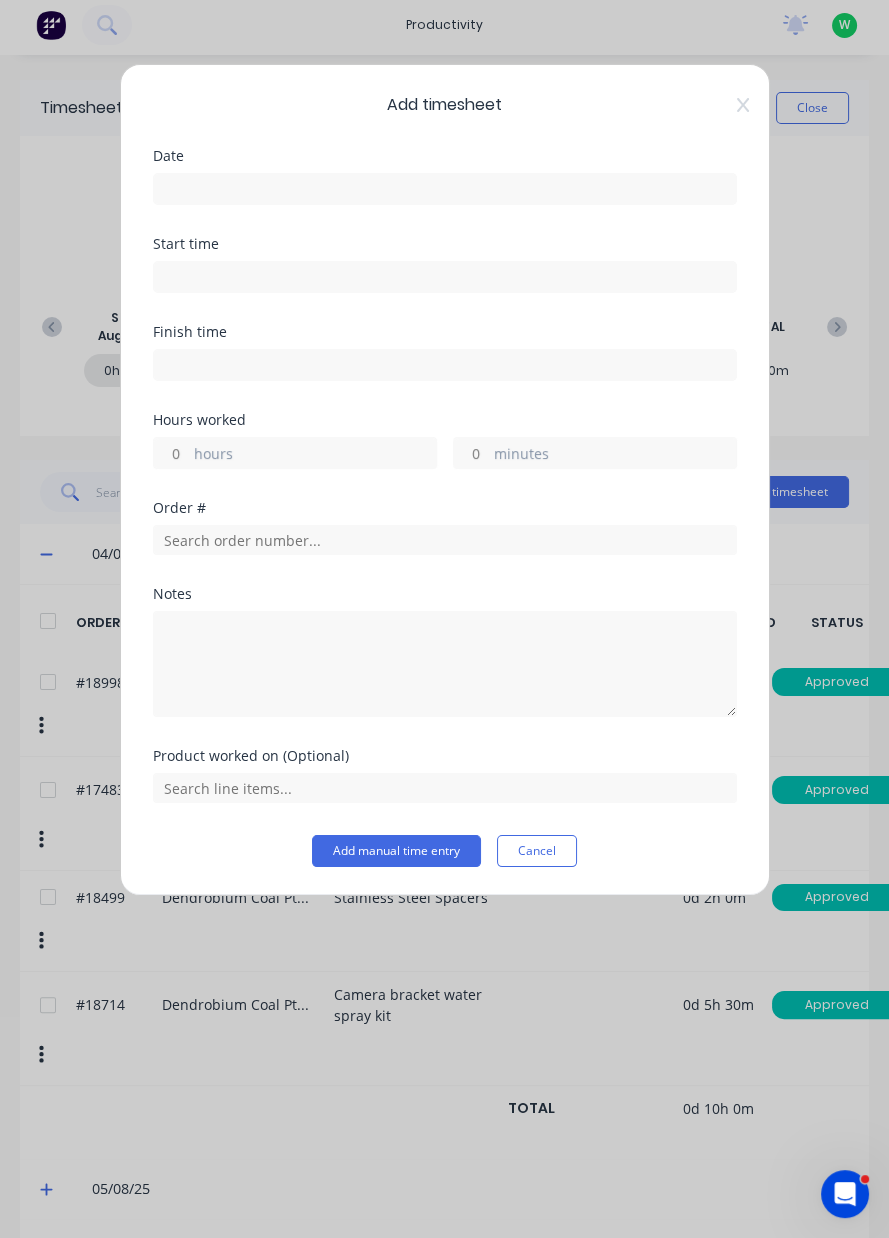 click at bounding box center [445, 189] 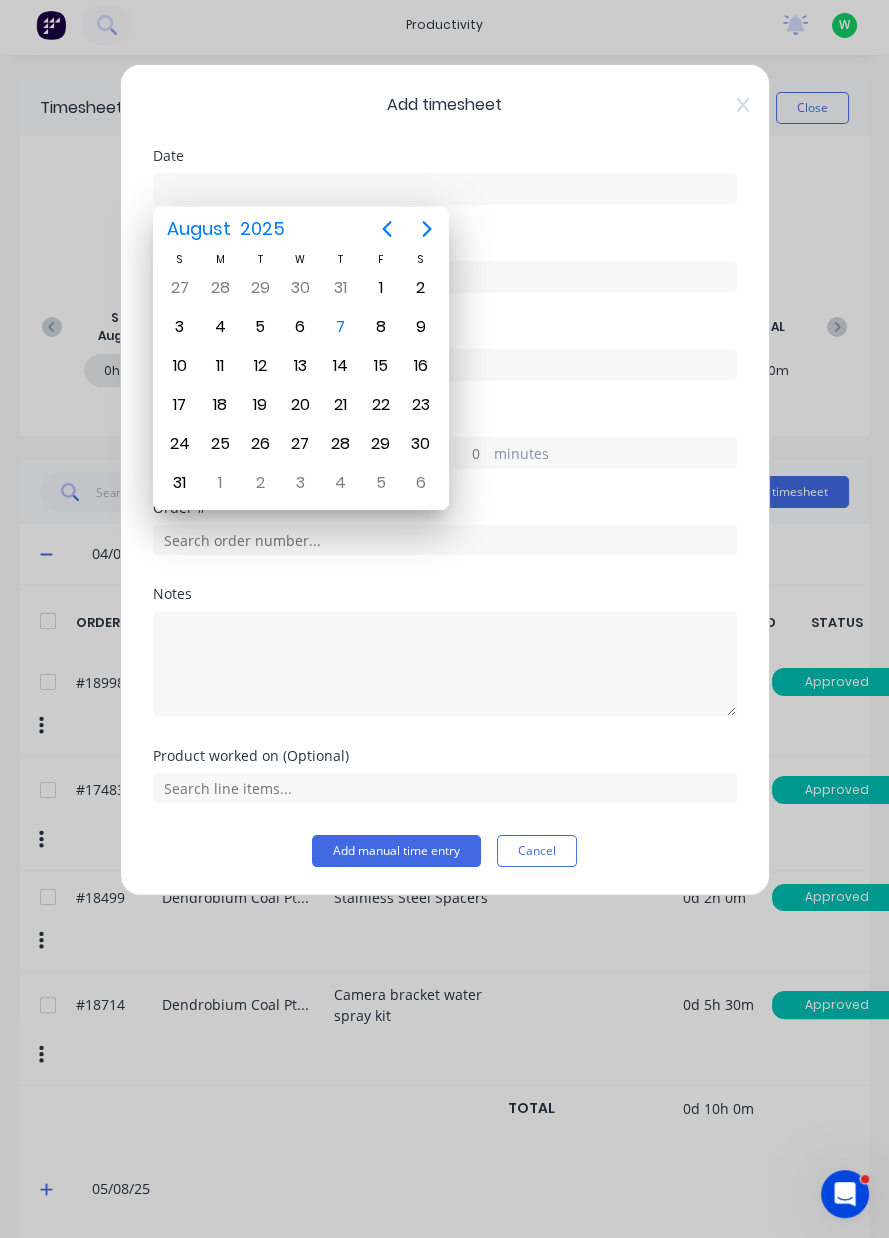 click on "7" at bounding box center (341, 327) 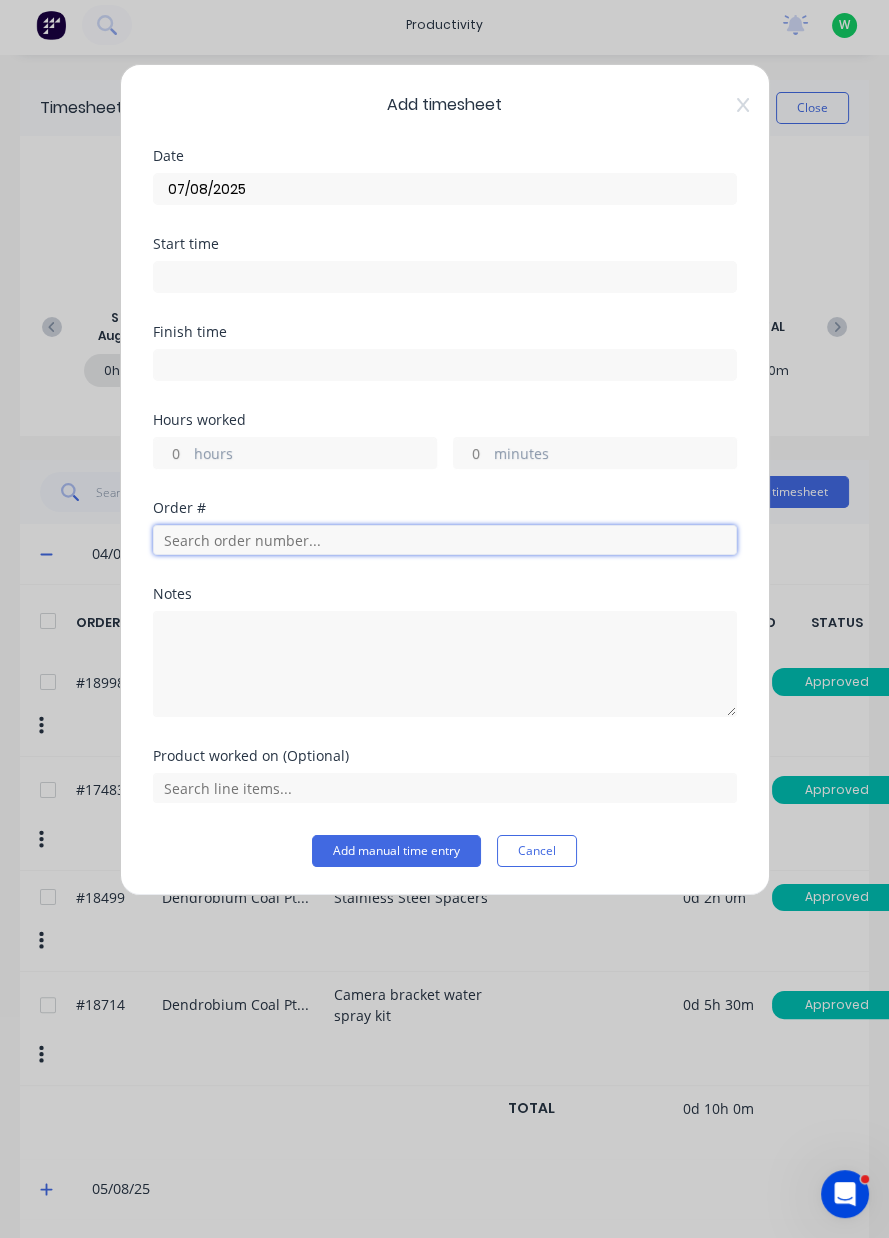 click at bounding box center (445, 540) 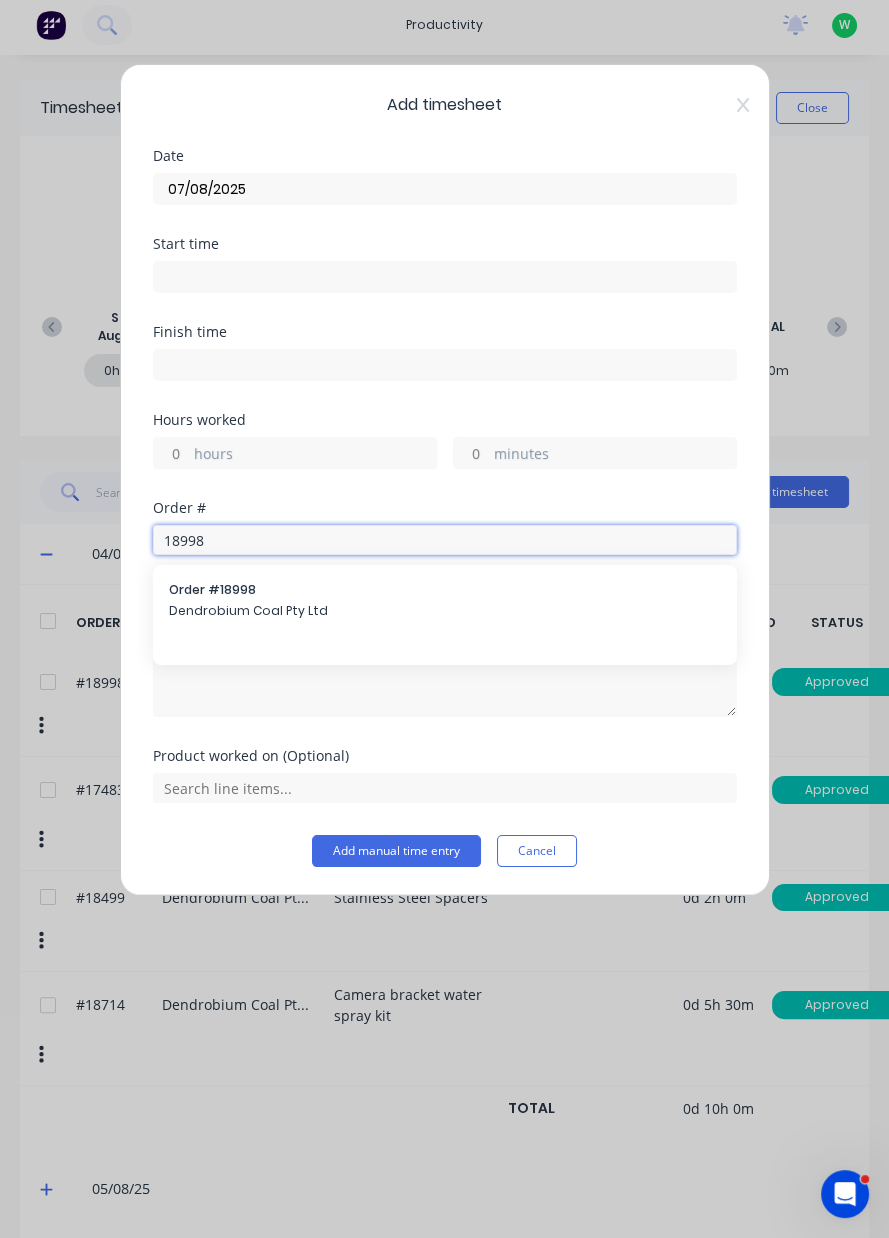 type on "18998" 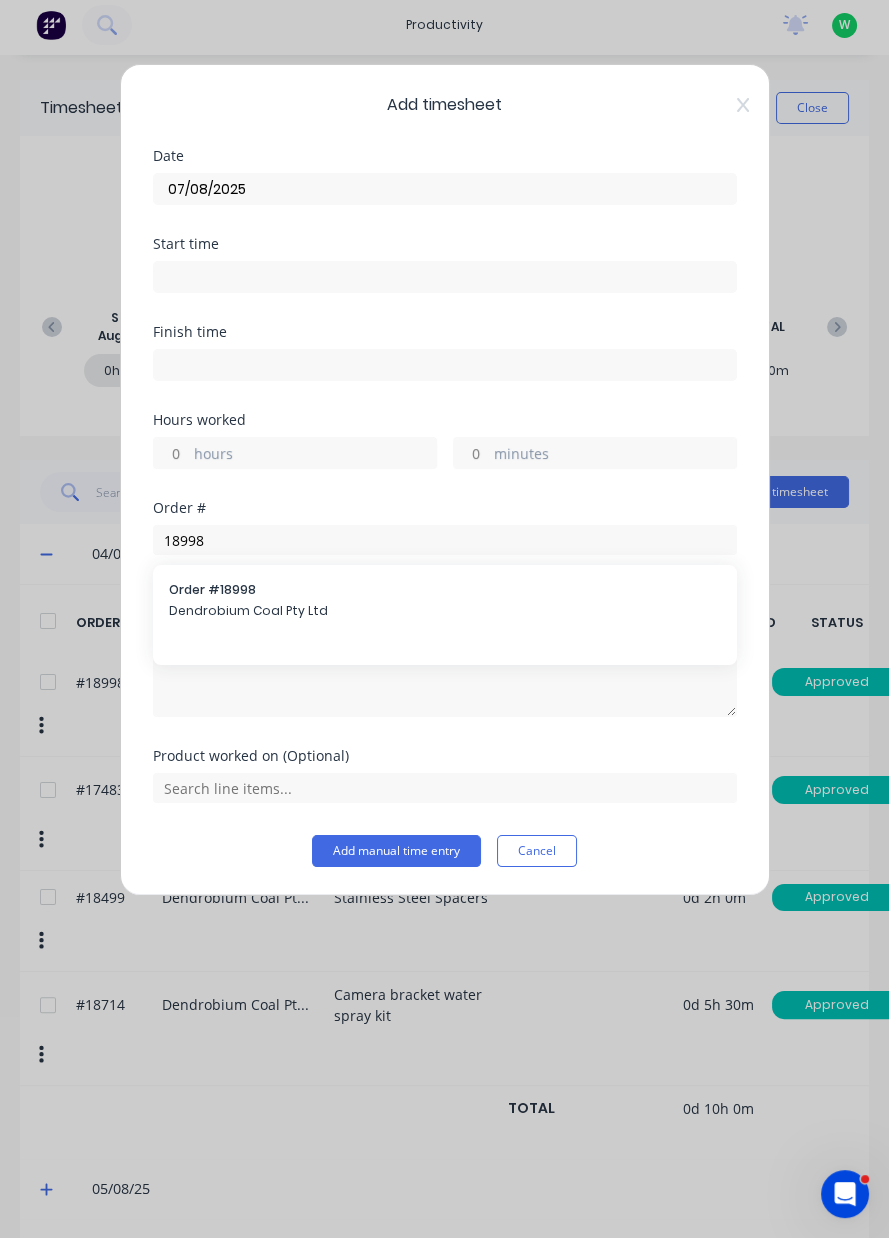 click on "Dendrobium Coal Pty Ltd" at bounding box center [445, 611] 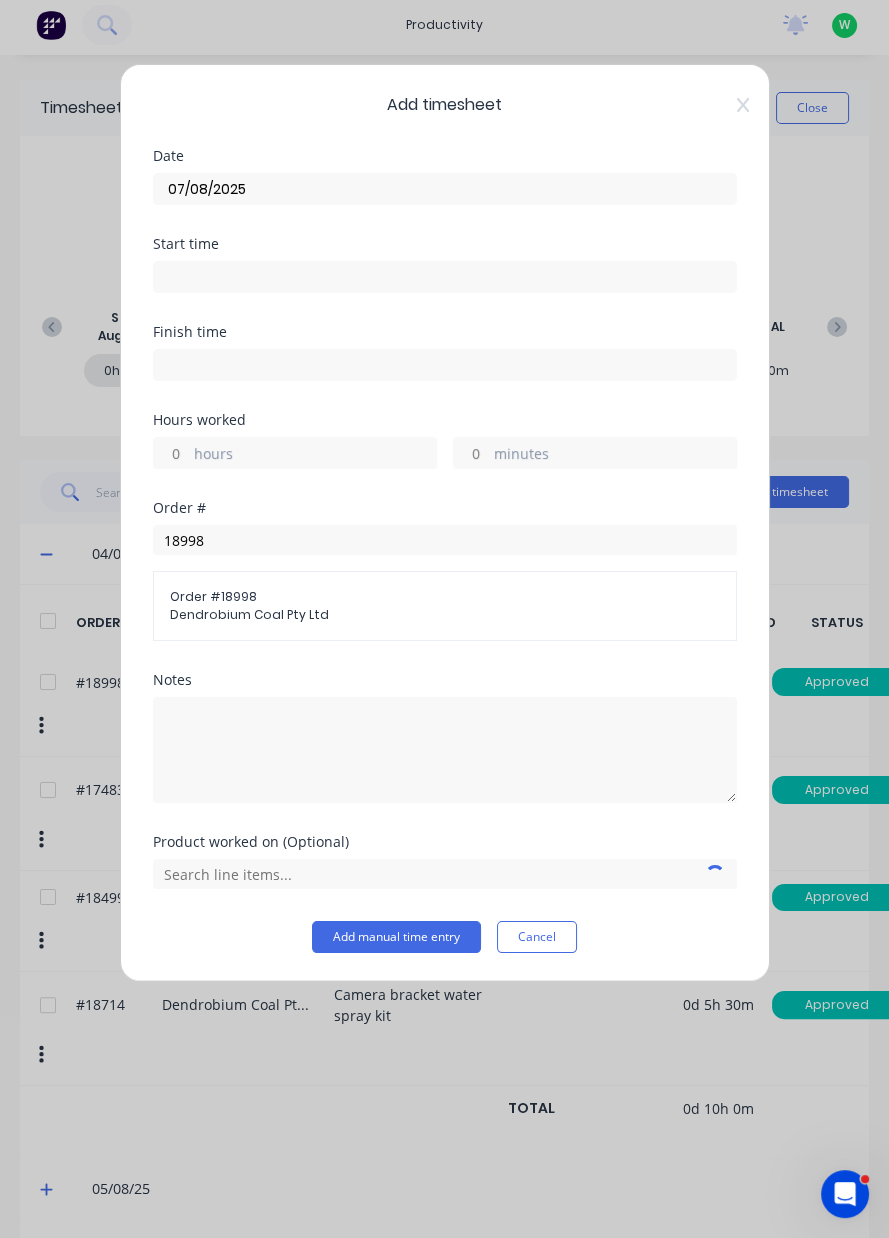type 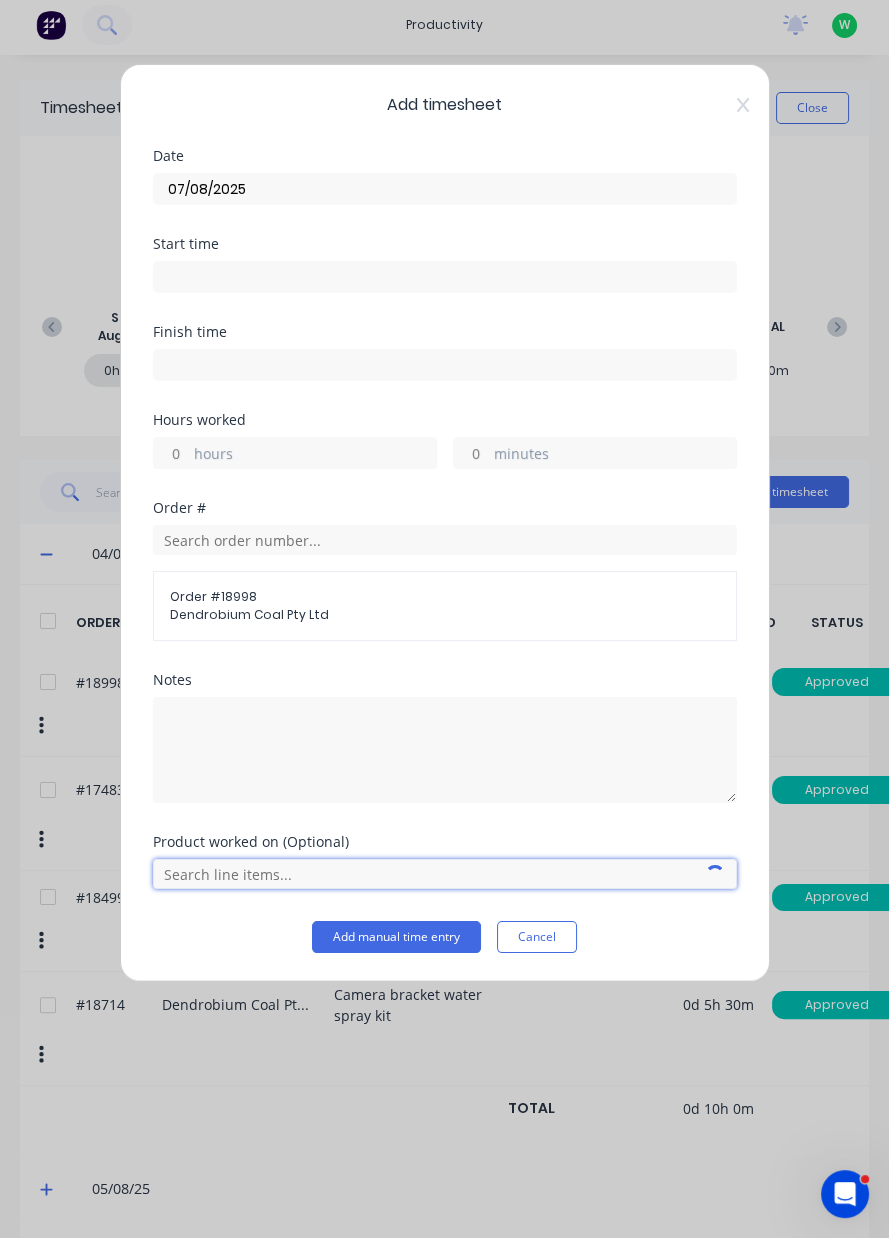 click at bounding box center [445, 874] 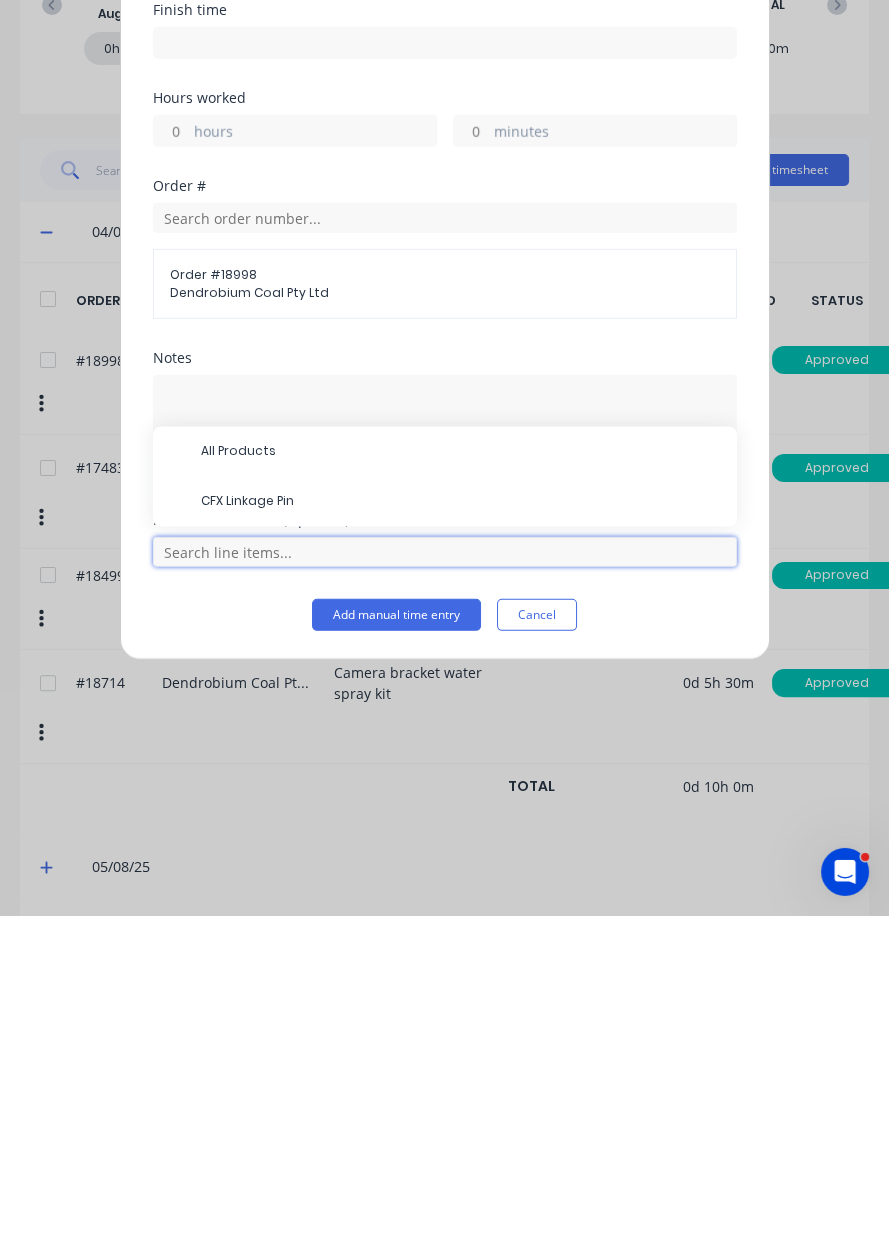 scroll, scrollTop: 55, scrollLeft: 0, axis: vertical 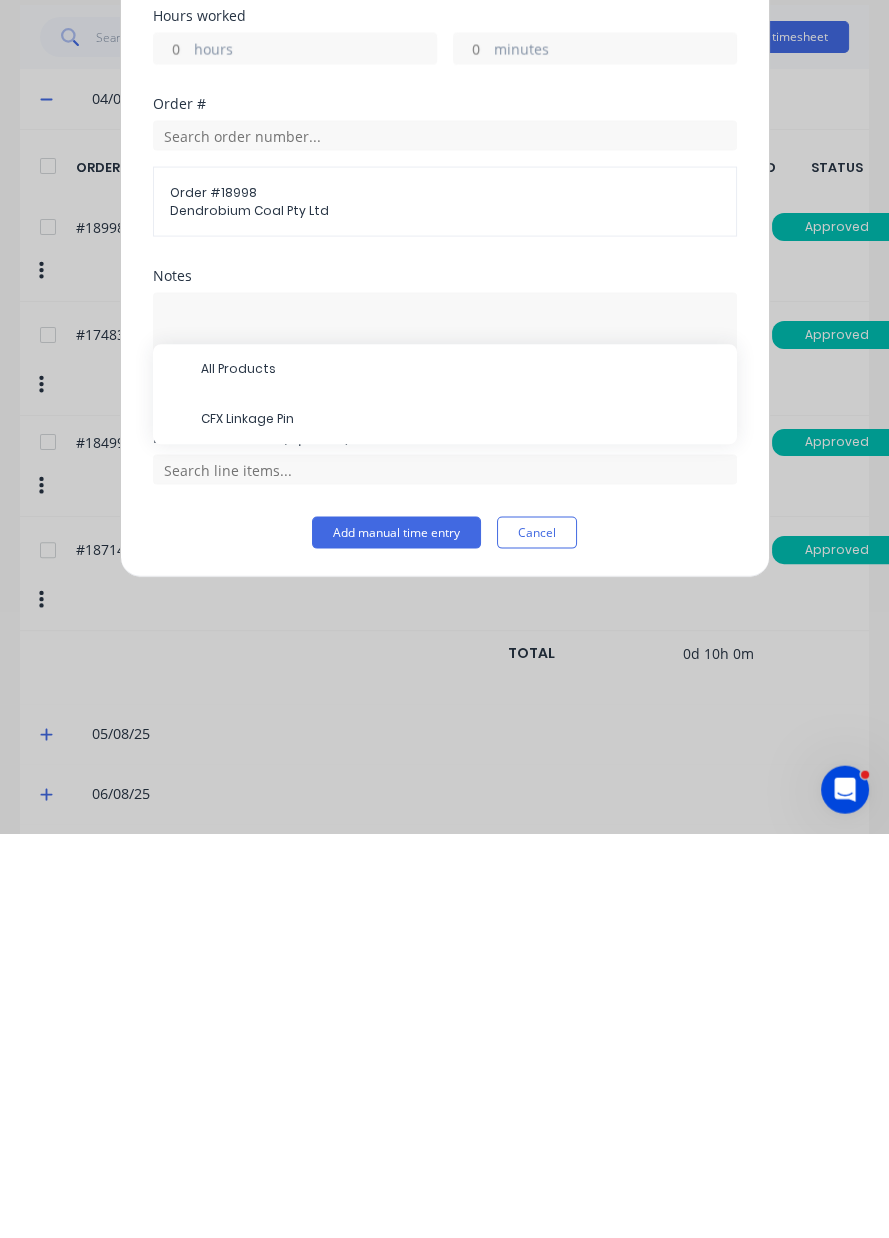 click on "CFX Linkage Pin" at bounding box center [461, 824] 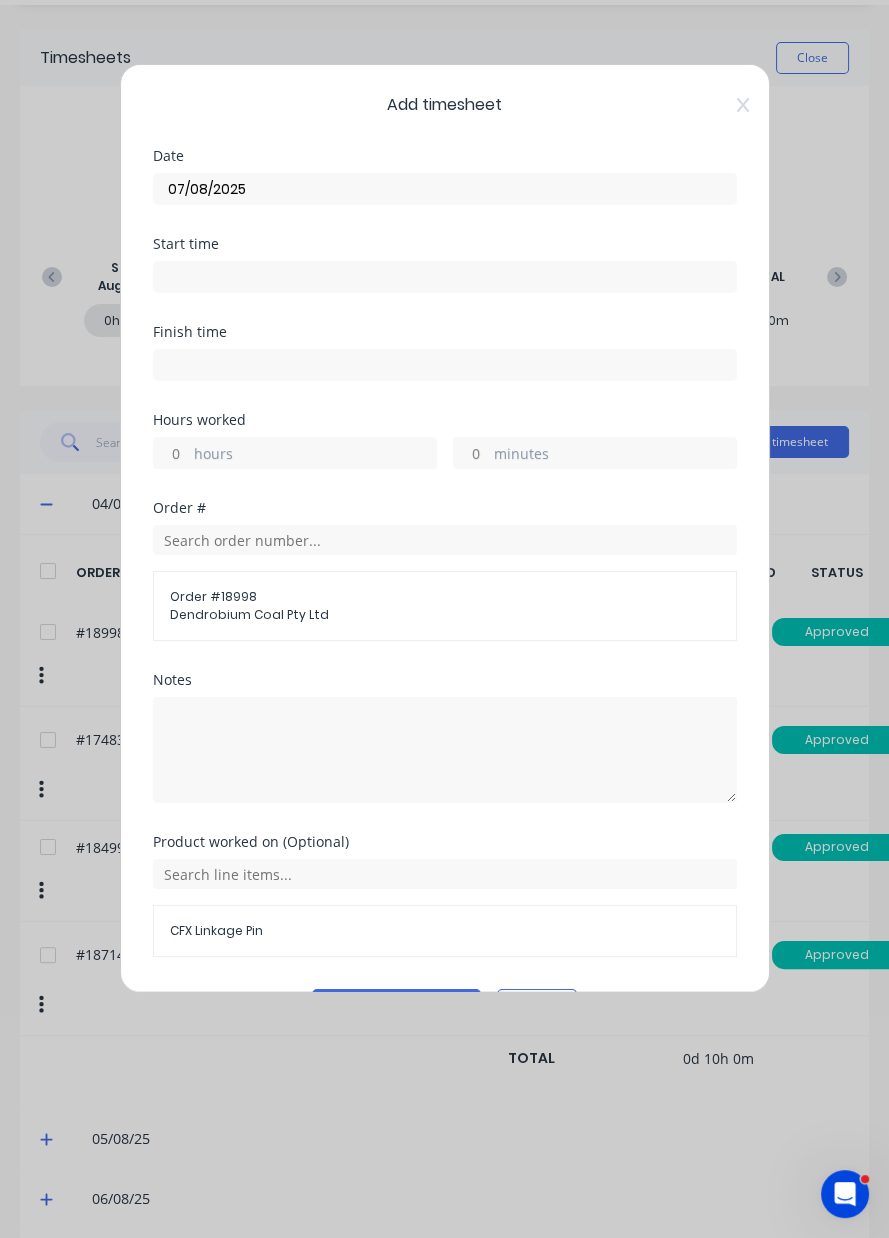 click on "hours" at bounding box center [315, 455] 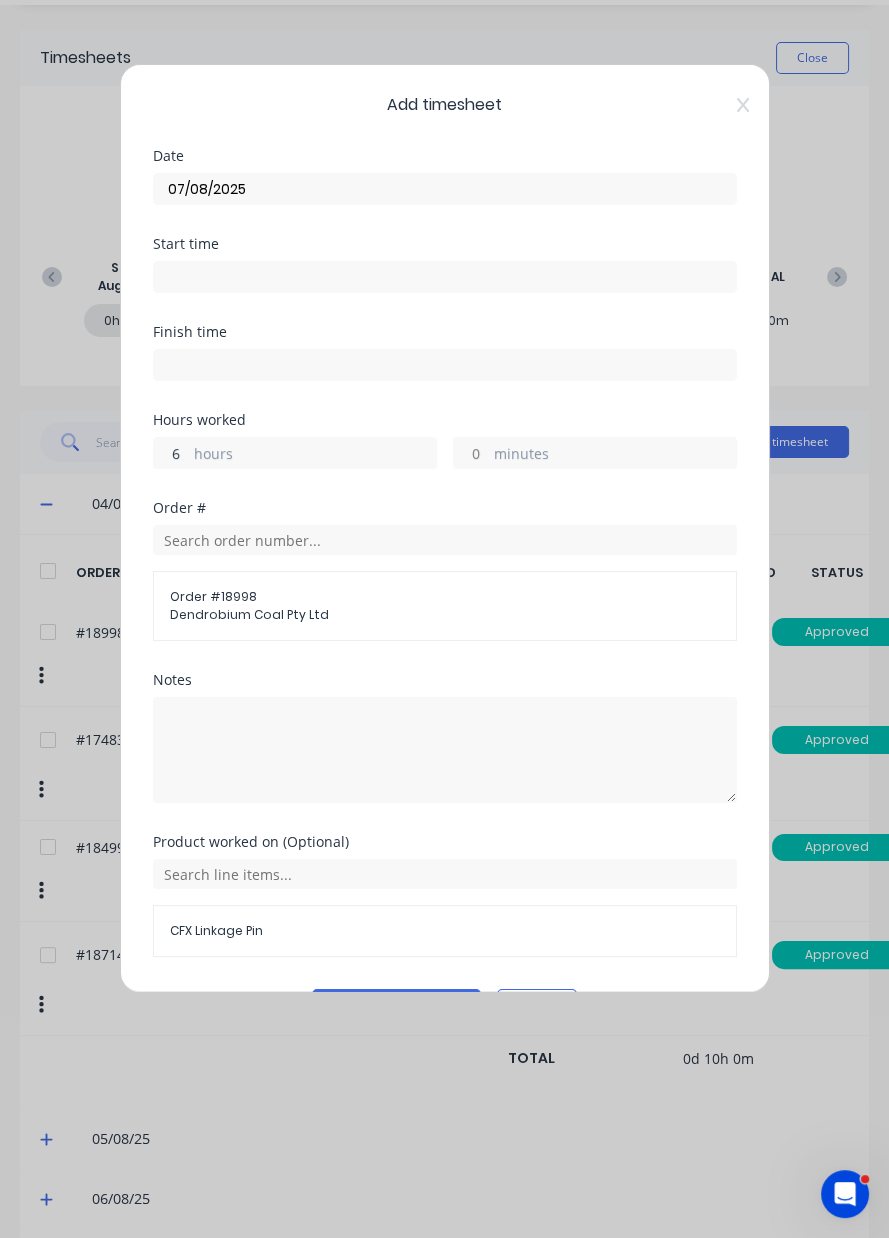scroll, scrollTop: 53, scrollLeft: 0, axis: vertical 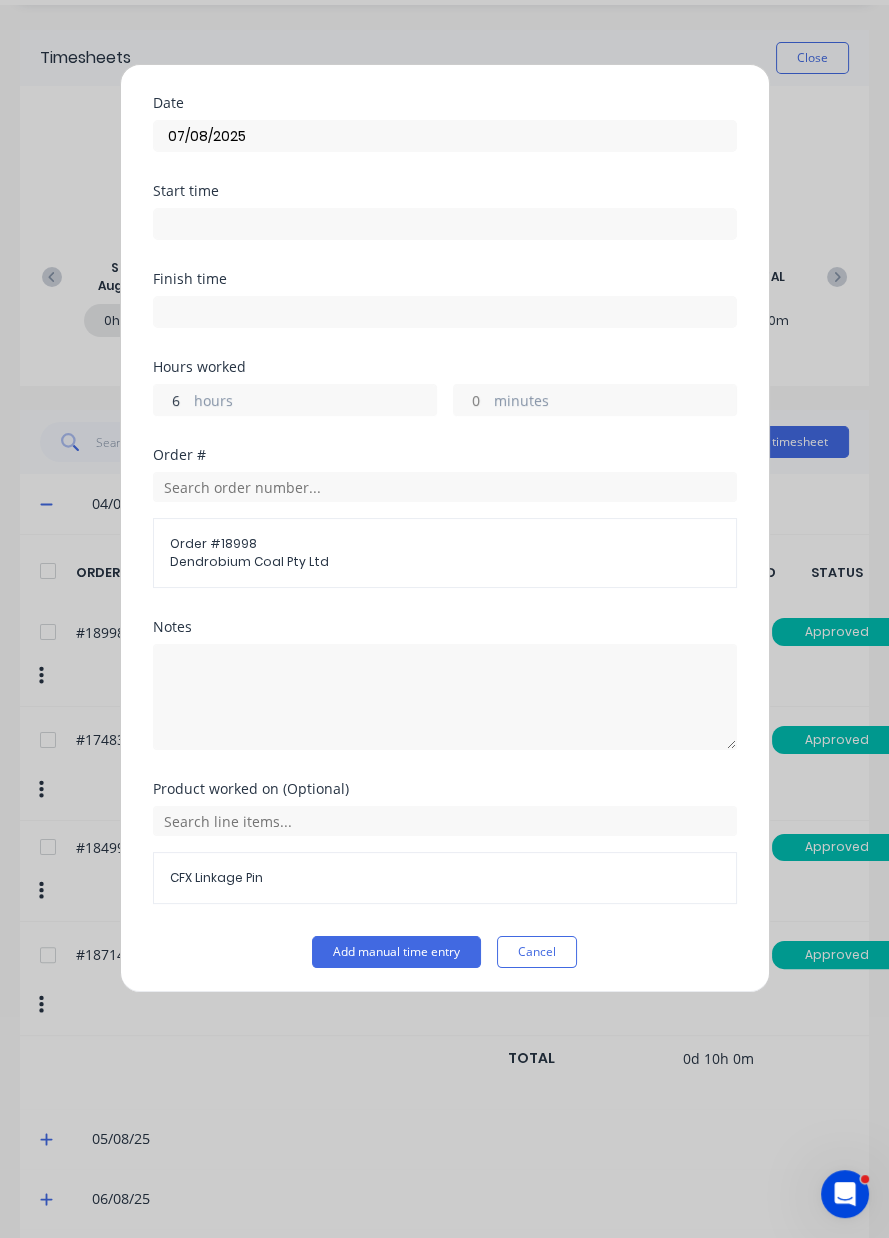 type on "6" 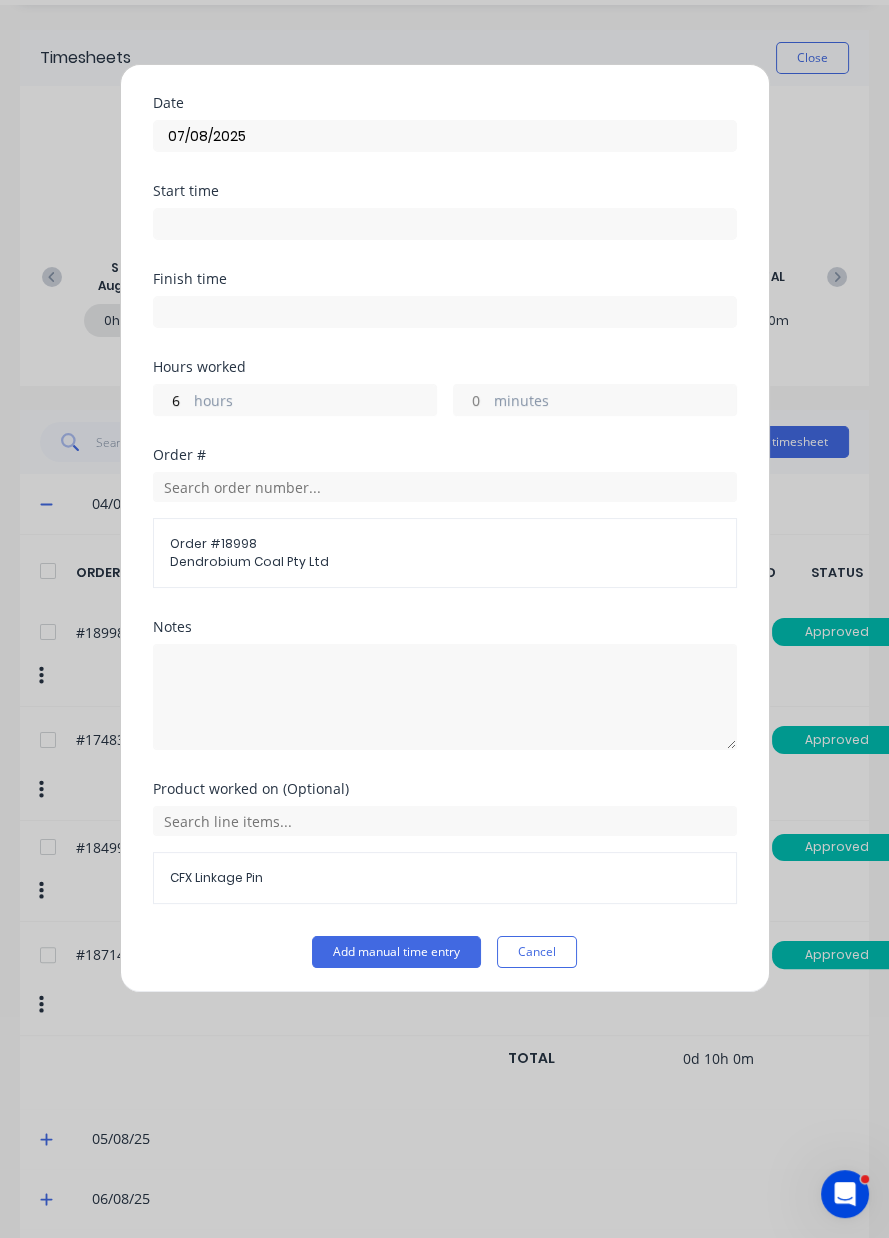 click on "Add timesheet Date 07/08/2025 Start time Finish time Hours worked 6 hours minutes Order # Order # 18998 Dendrobium Coal Pty Ltd Notes Product worked on (Optional) CFX Linkage Pin Add manual time entry   Cancel" at bounding box center [444, 619] 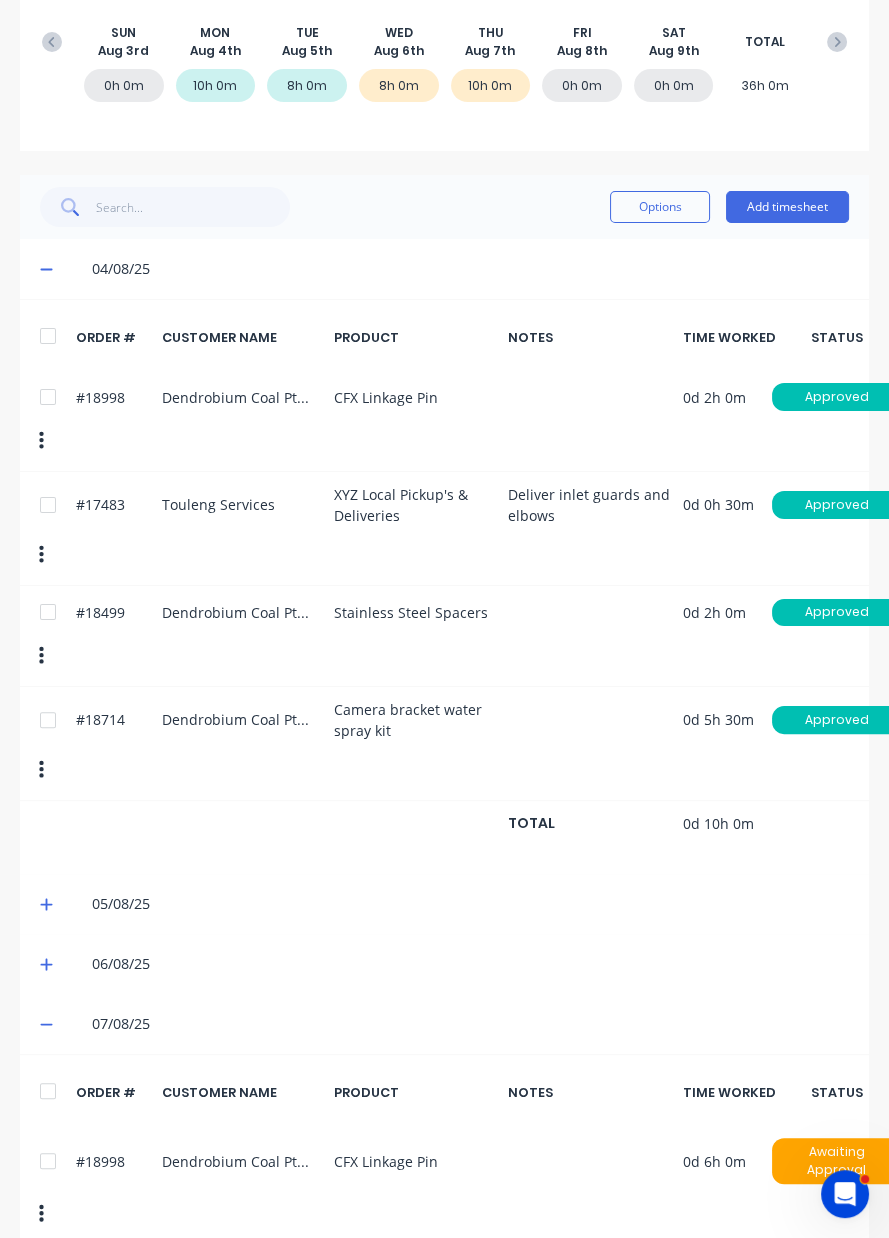 scroll, scrollTop: 491, scrollLeft: 0, axis: vertical 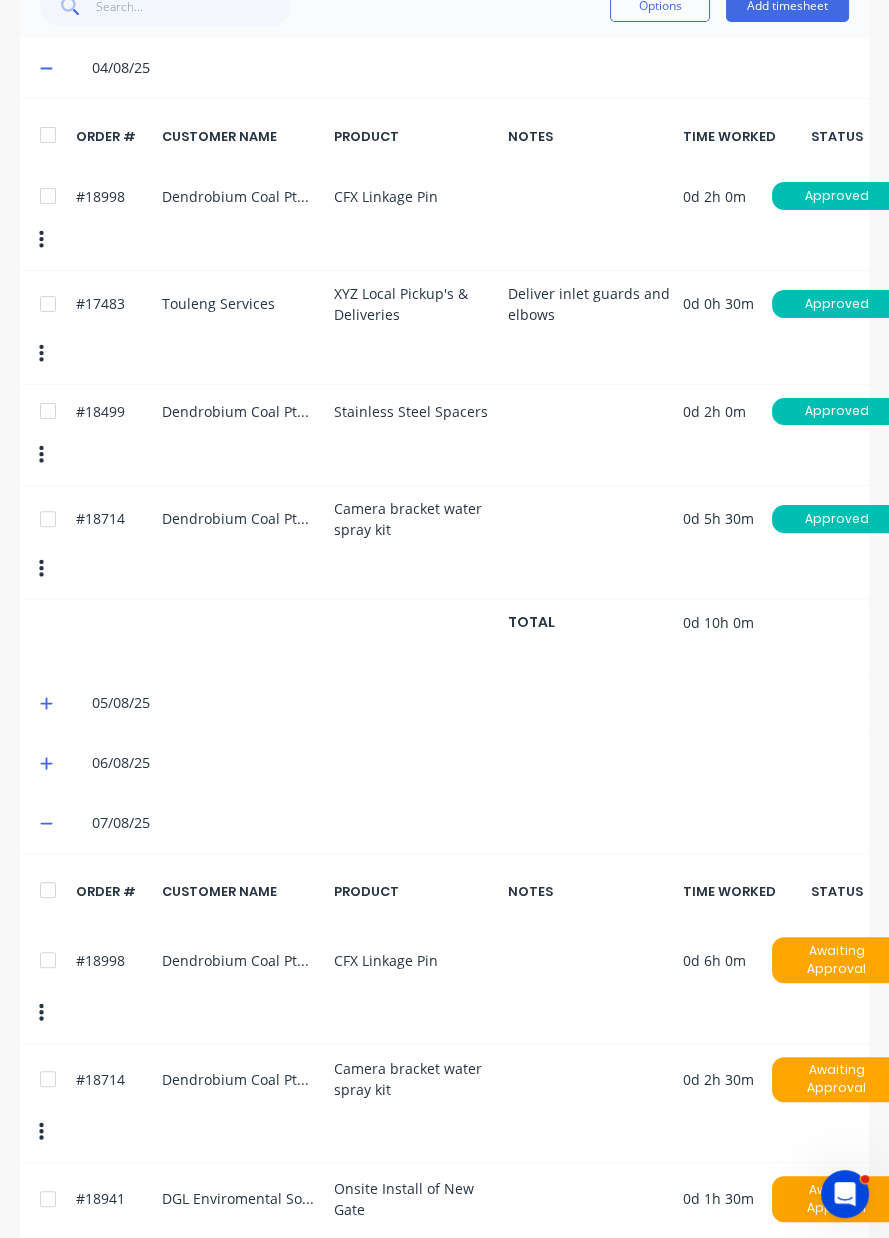 click 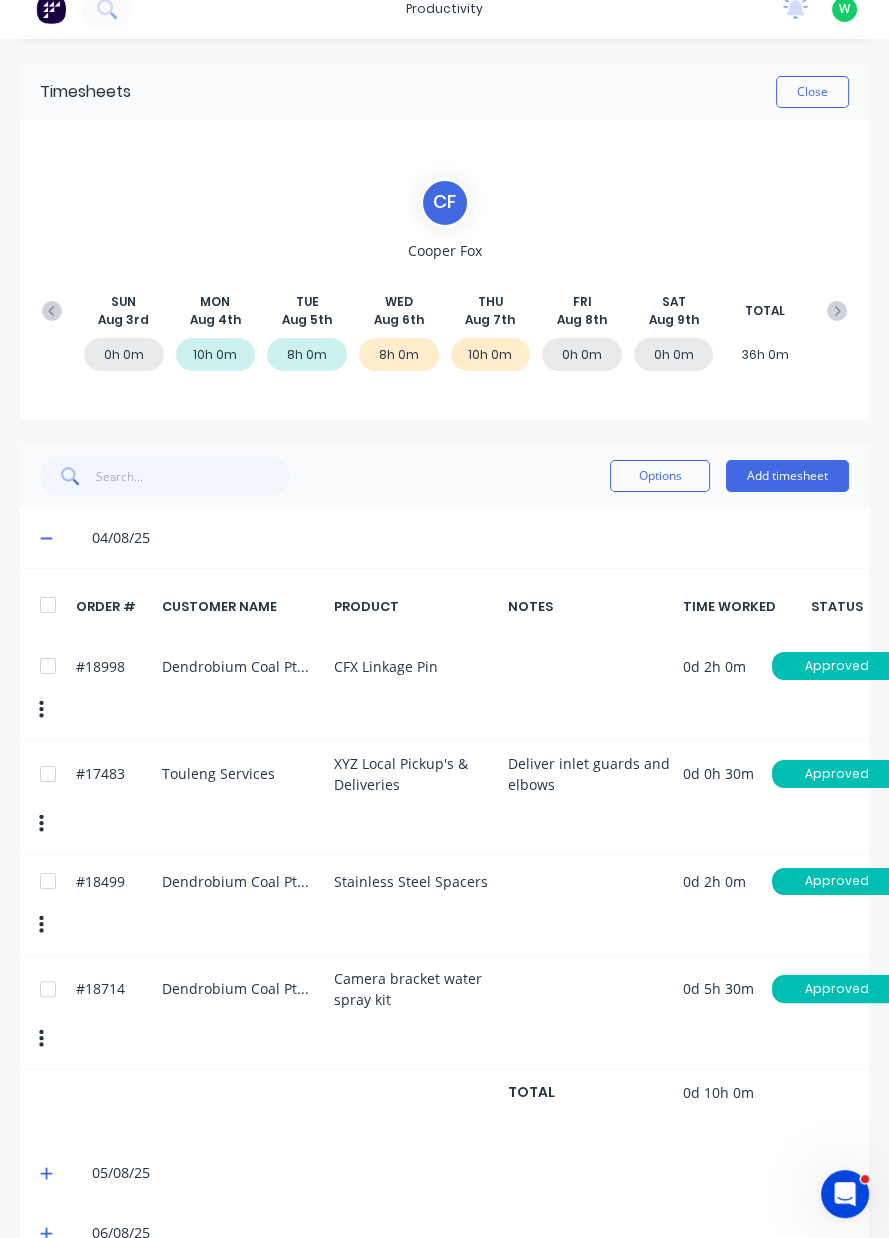 click 